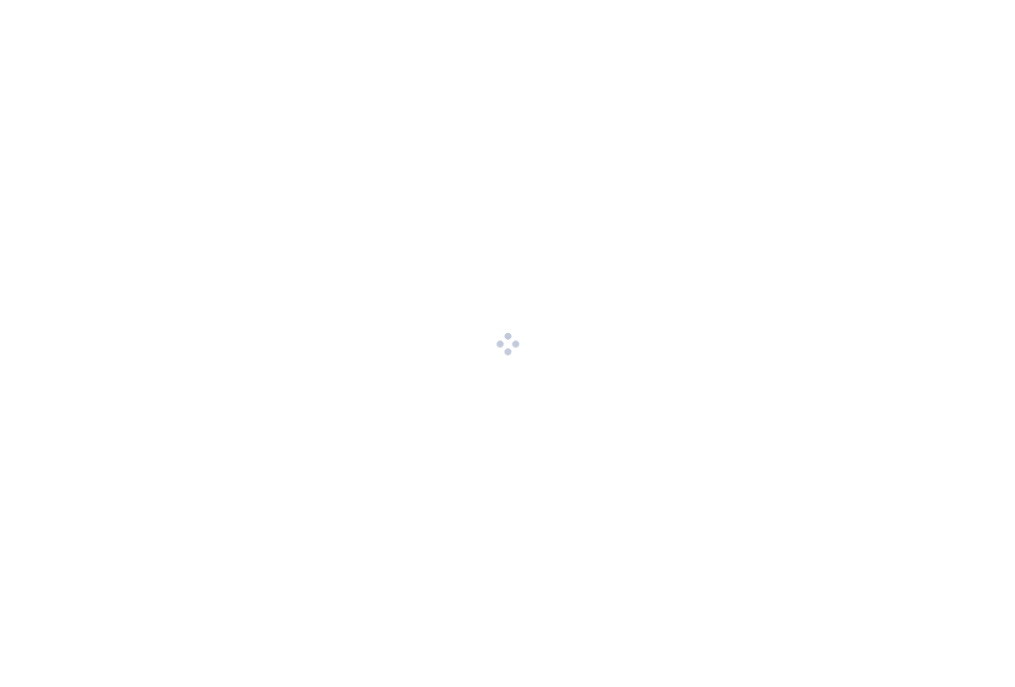 scroll, scrollTop: 0, scrollLeft: 0, axis: both 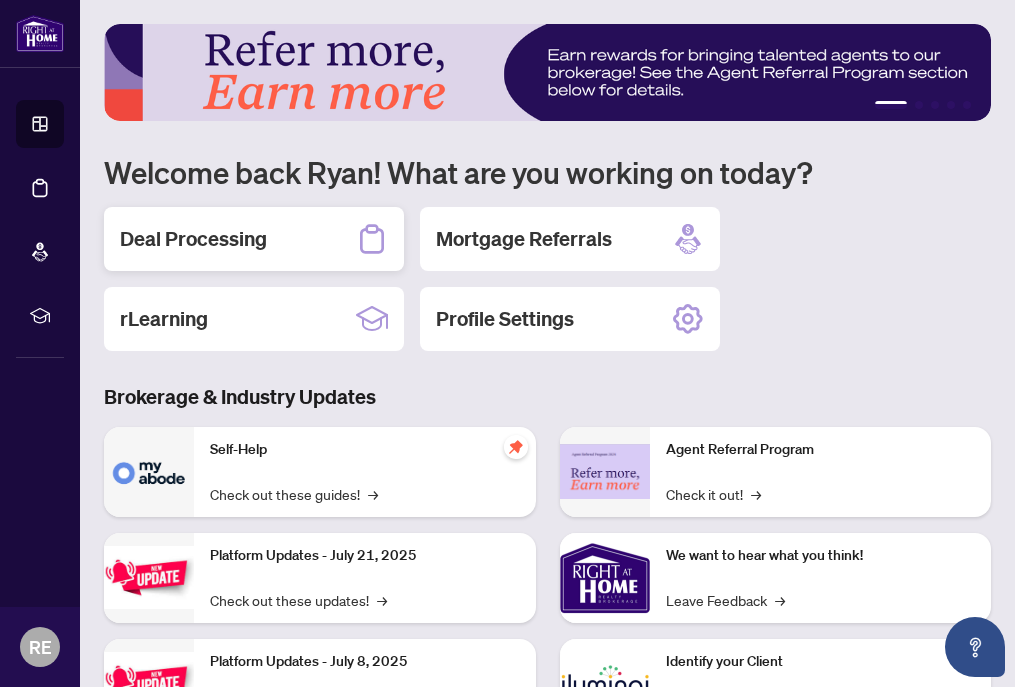 click on "Deal Processing" at bounding box center (193, 239) 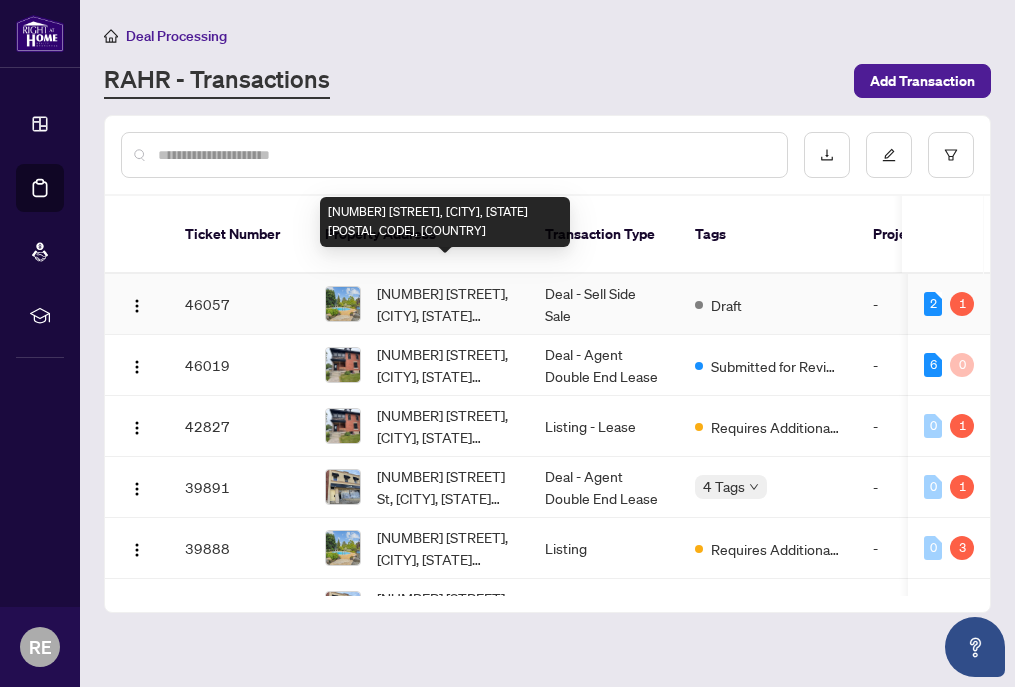 click on "[NUMBER] [STREET], [CITY], [STATE] [POSTAL CODE], [COUNTRY]" at bounding box center [445, 304] 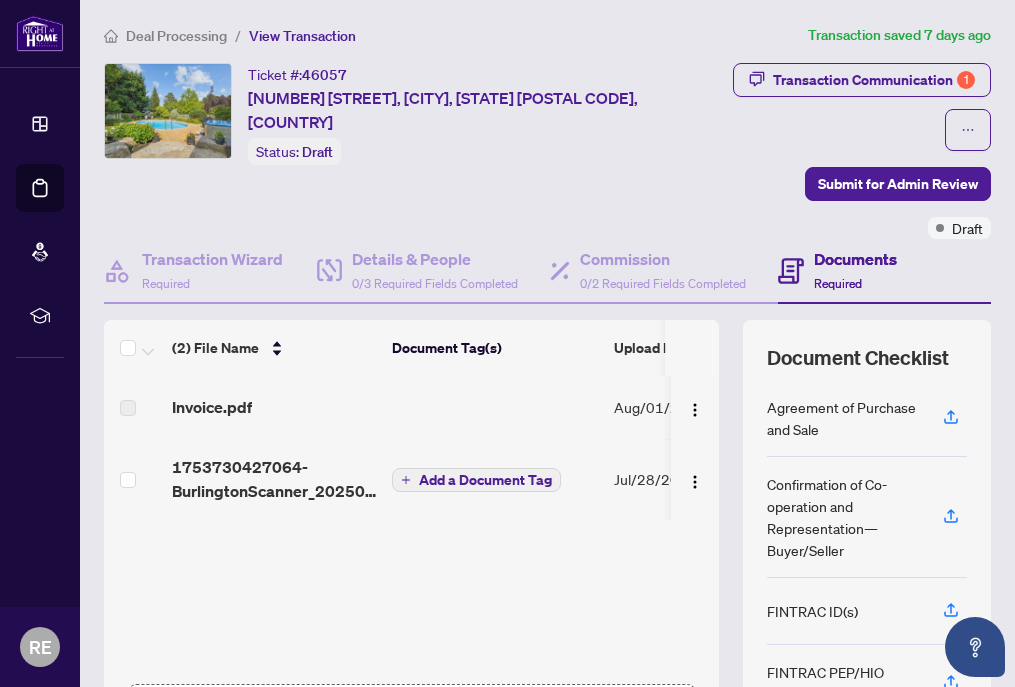 scroll, scrollTop: 1, scrollLeft: 0, axis: vertical 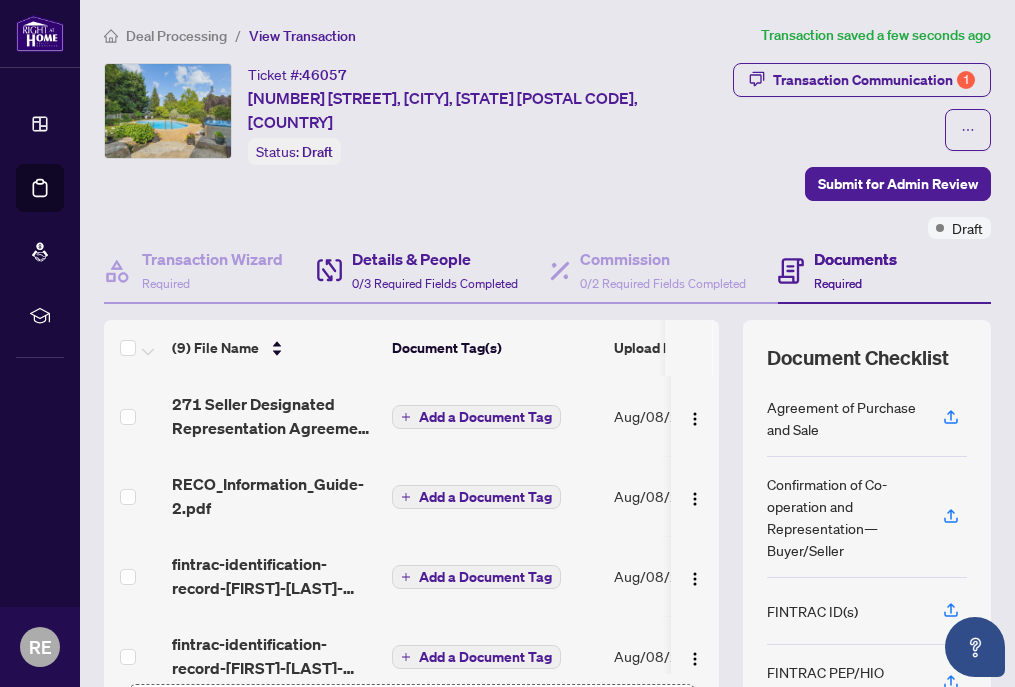 click on "Details & People 0/3 Required Fields Completed" at bounding box center [433, 271] 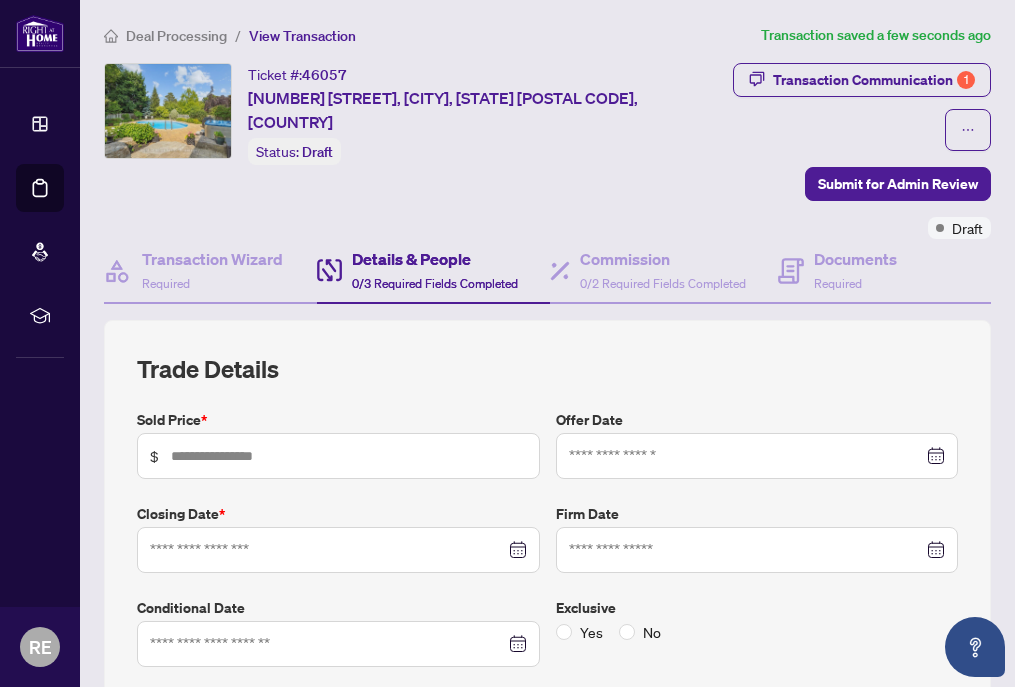 type on "**********" 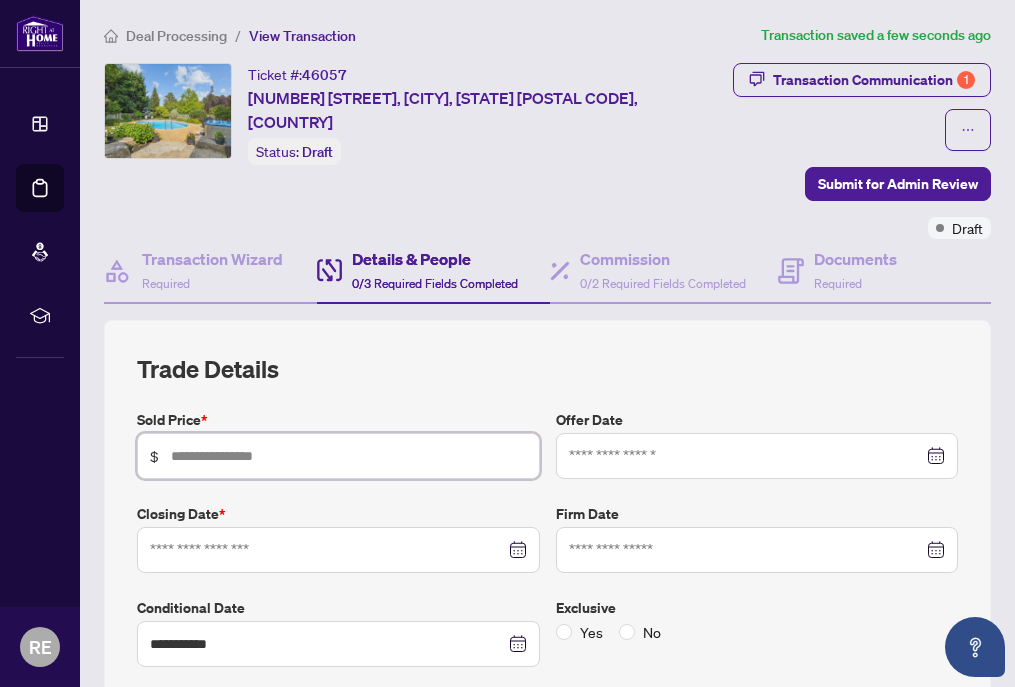 click at bounding box center [349, 456] 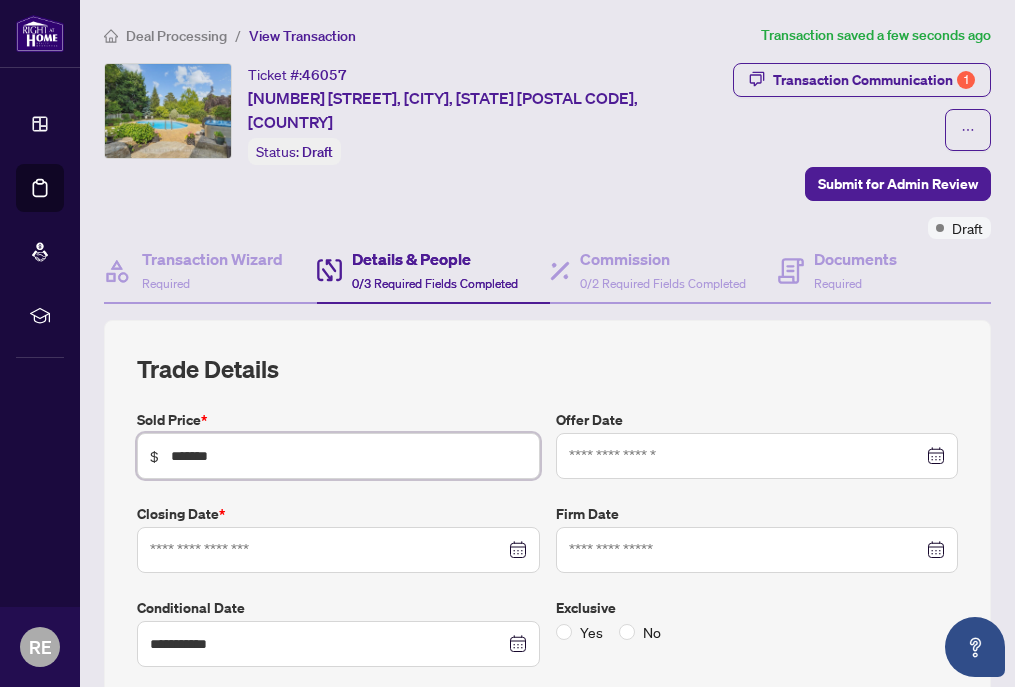 type on "*********" 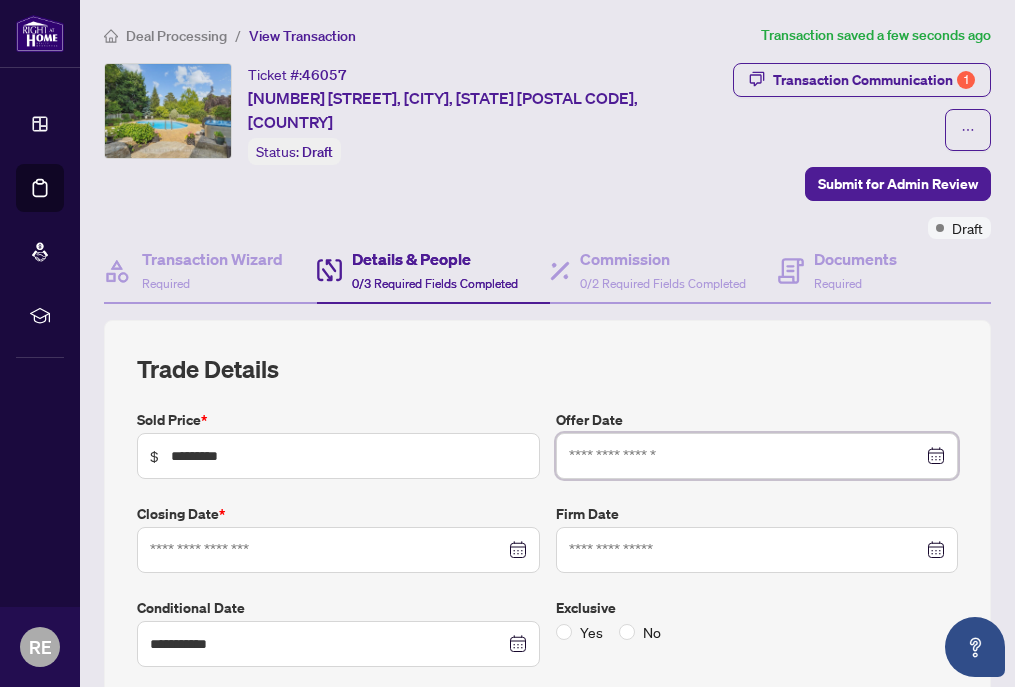 click at bounding box center [746, 456] 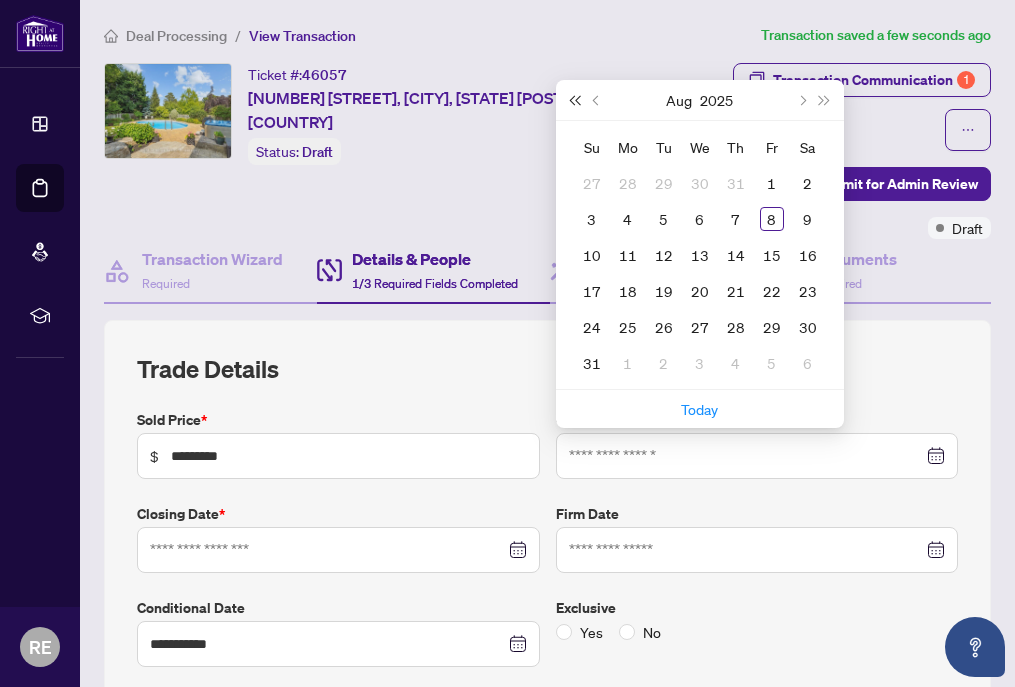 click at bounding box center (575, 100) 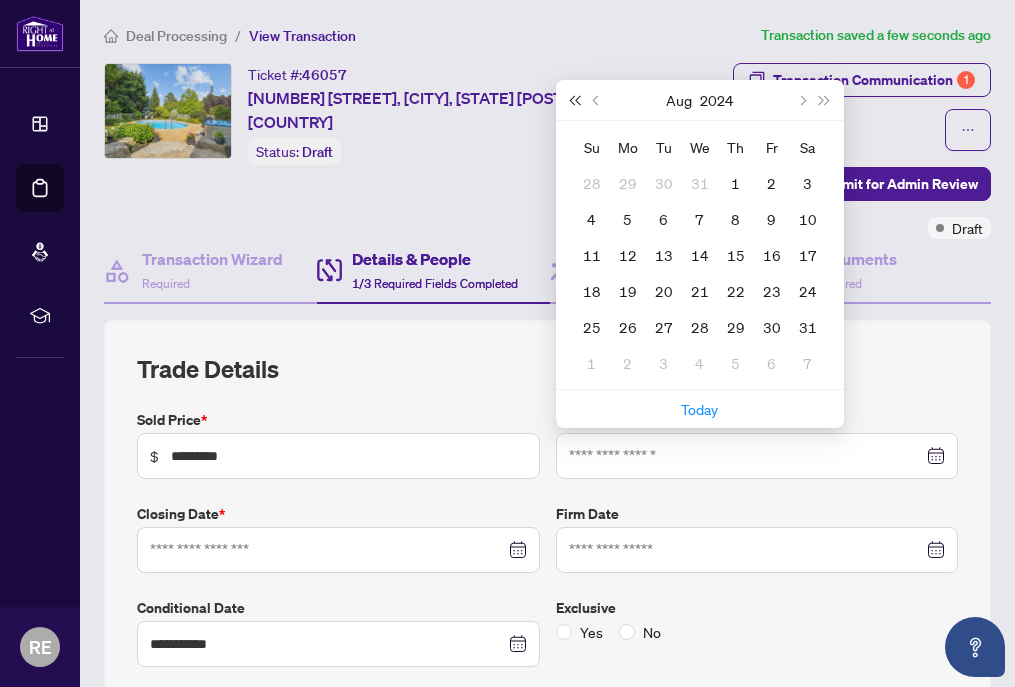 click at bounding box center (575, 100) 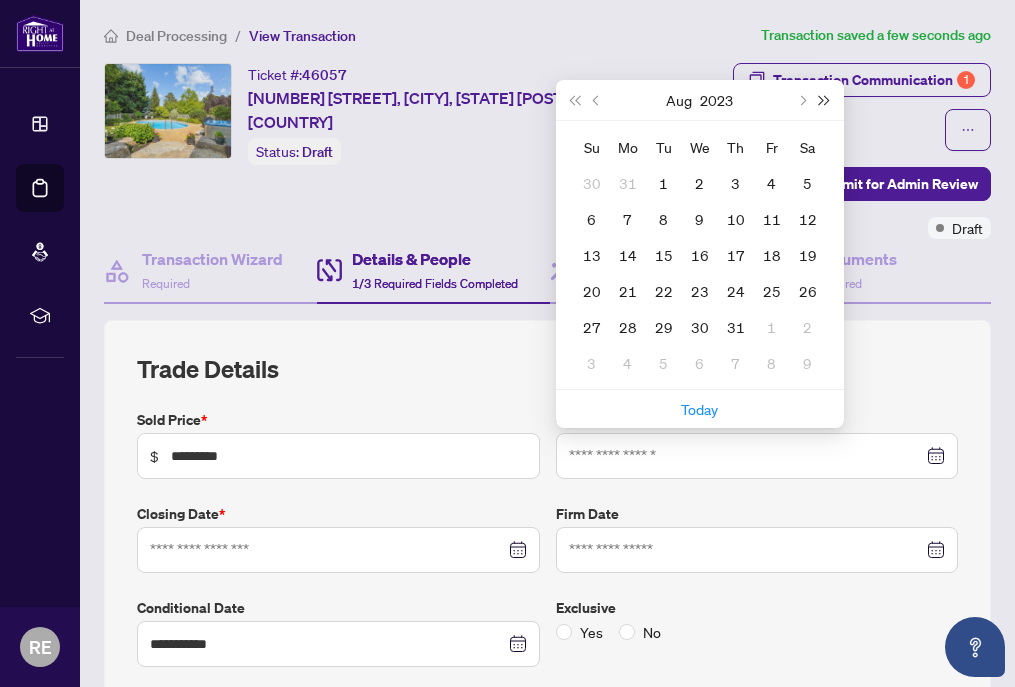 click at bounding box center (824, 100) 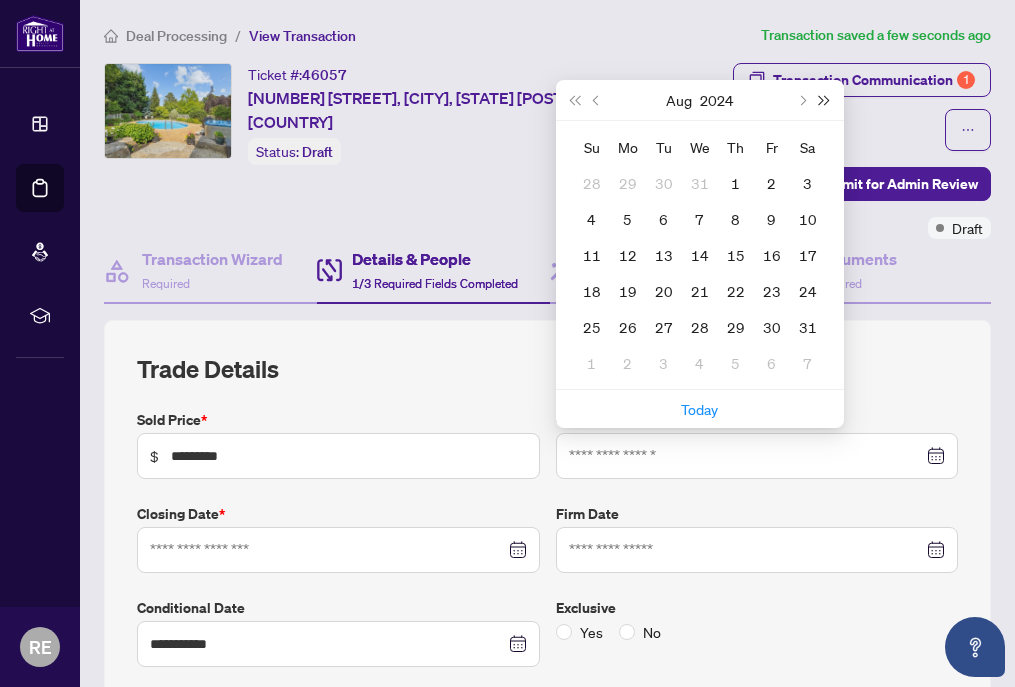 click at bounding box center (824, 100) 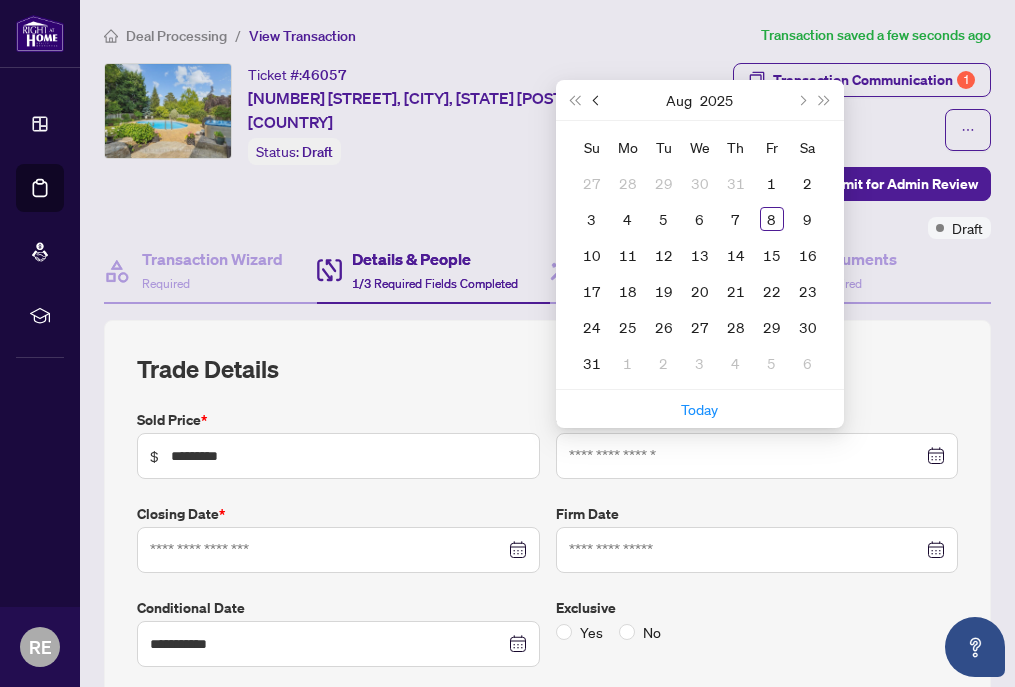 click at bounding box center [597, 100] 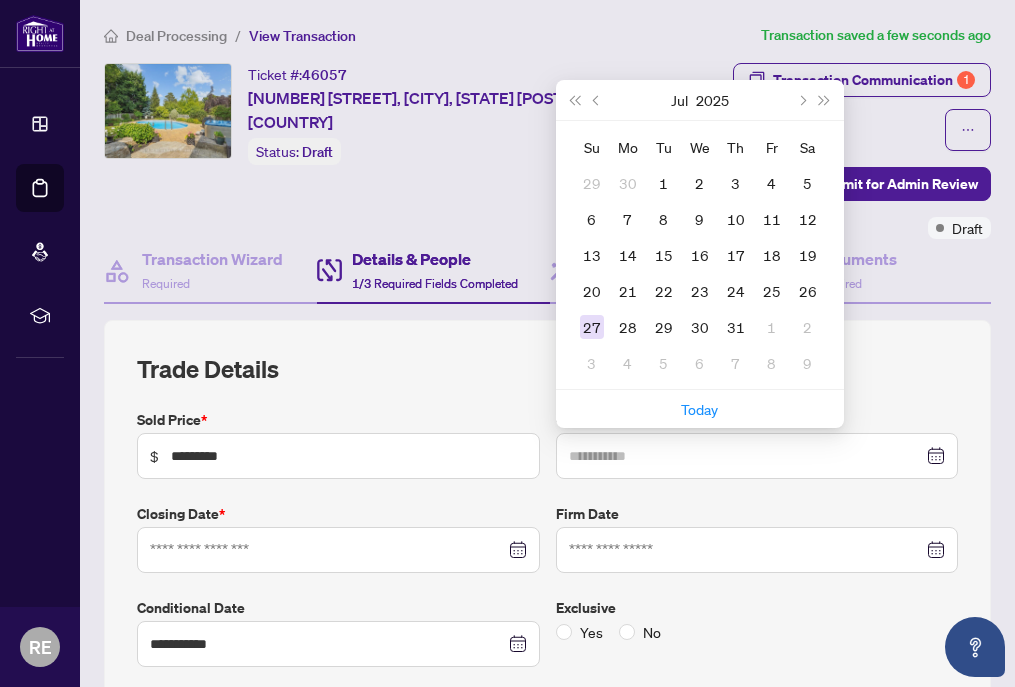 type on "**********" 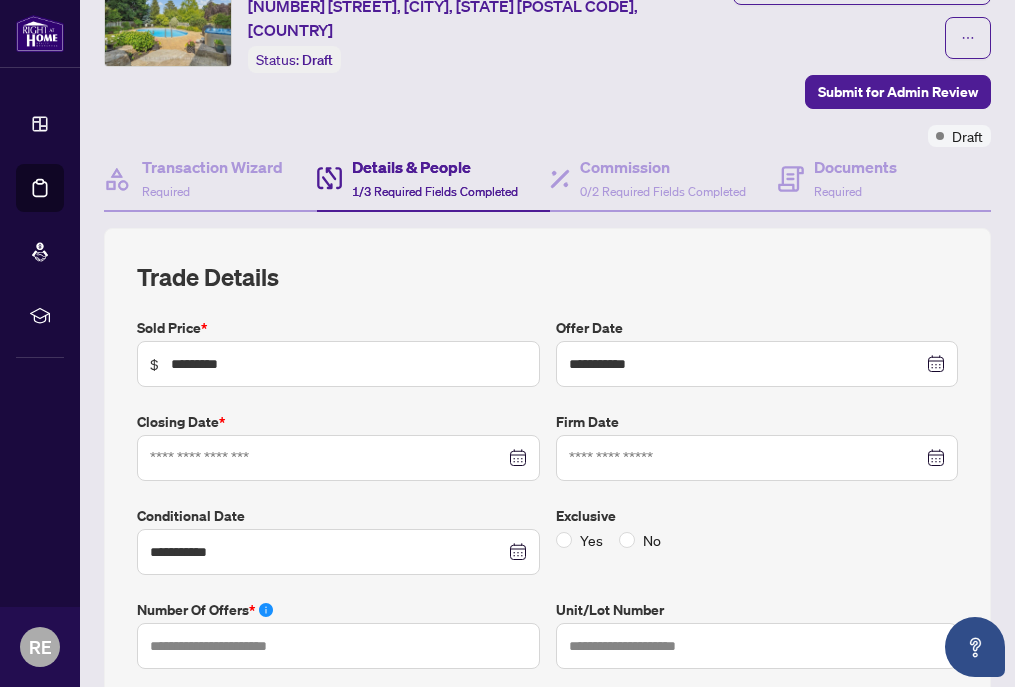 scroll, scrollTop: 107, scrollLeft: 0, axis: vertical 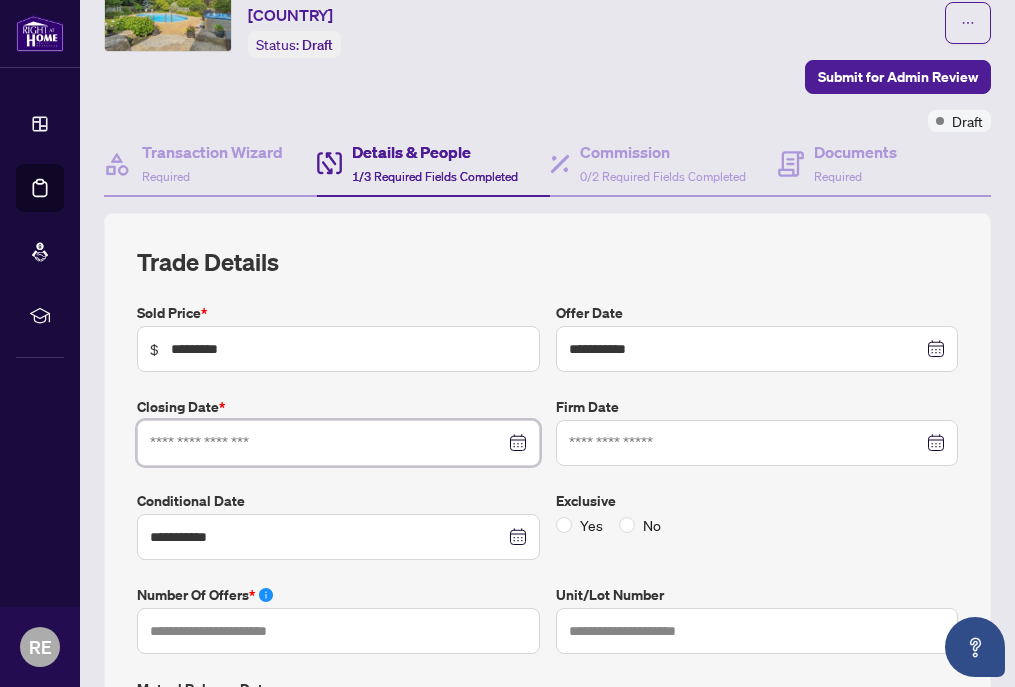 click at bounding box center [327, 443] 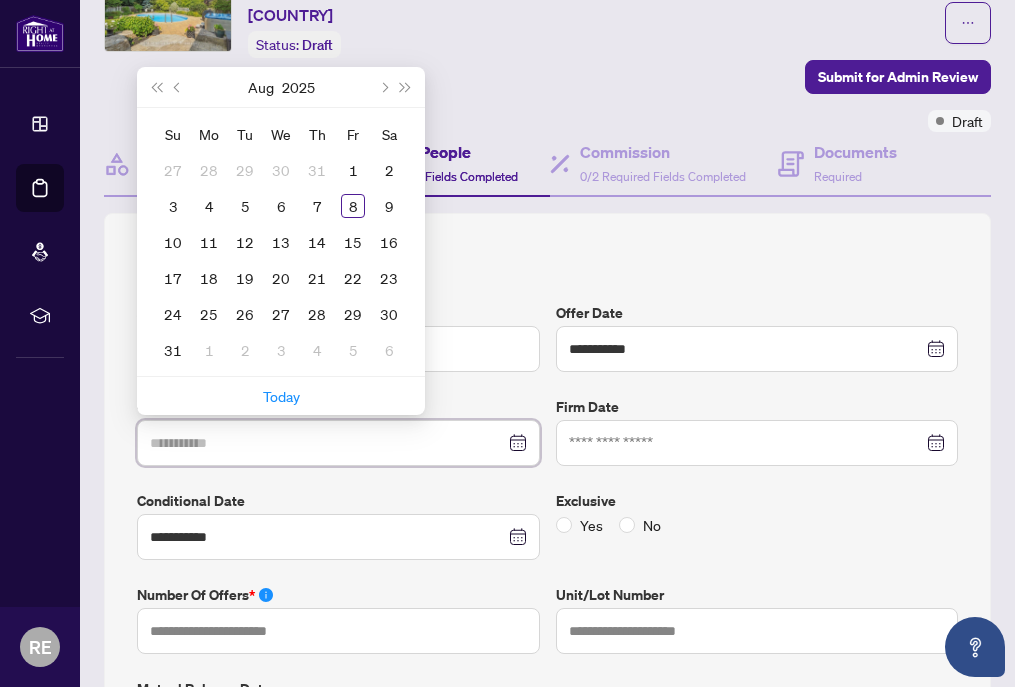 type on "**********" 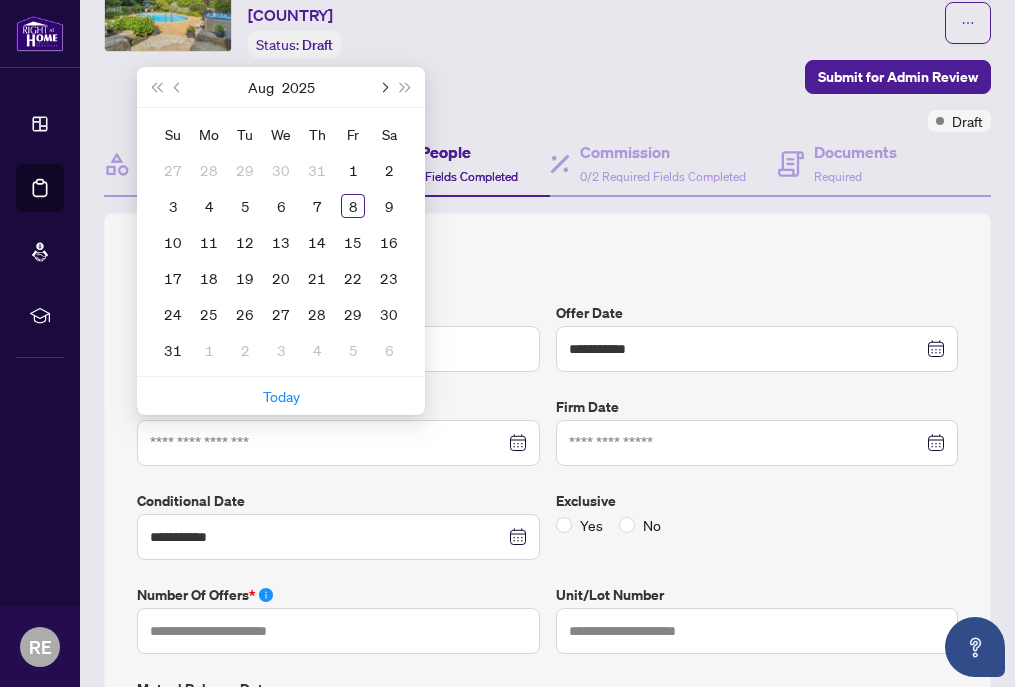 click at bounding box center (383, 87) 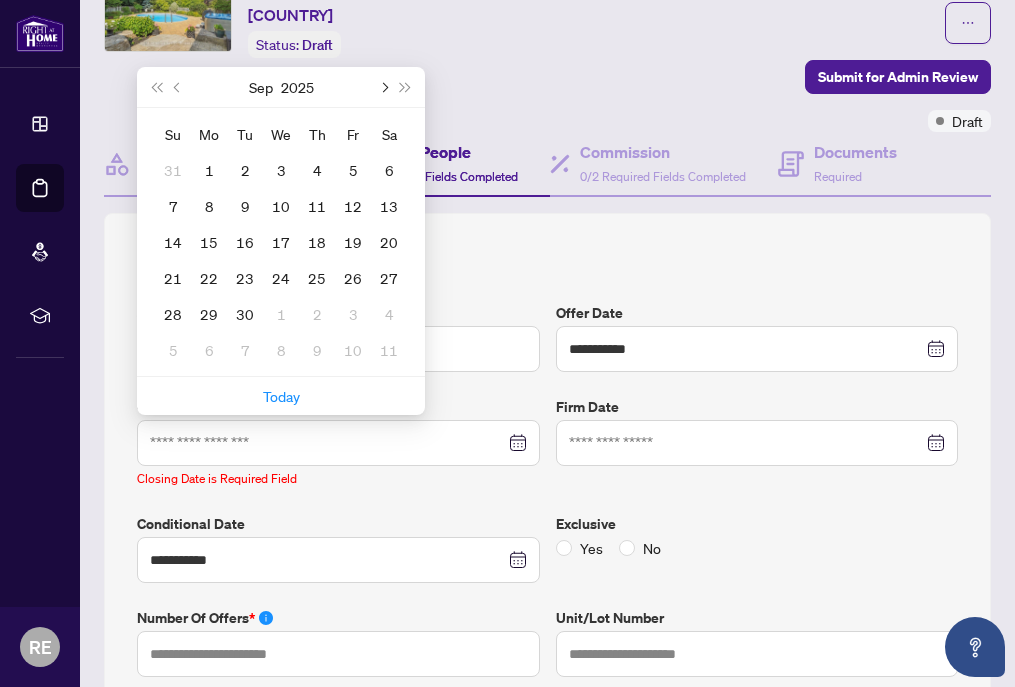 click at bounding box center [383, 87] 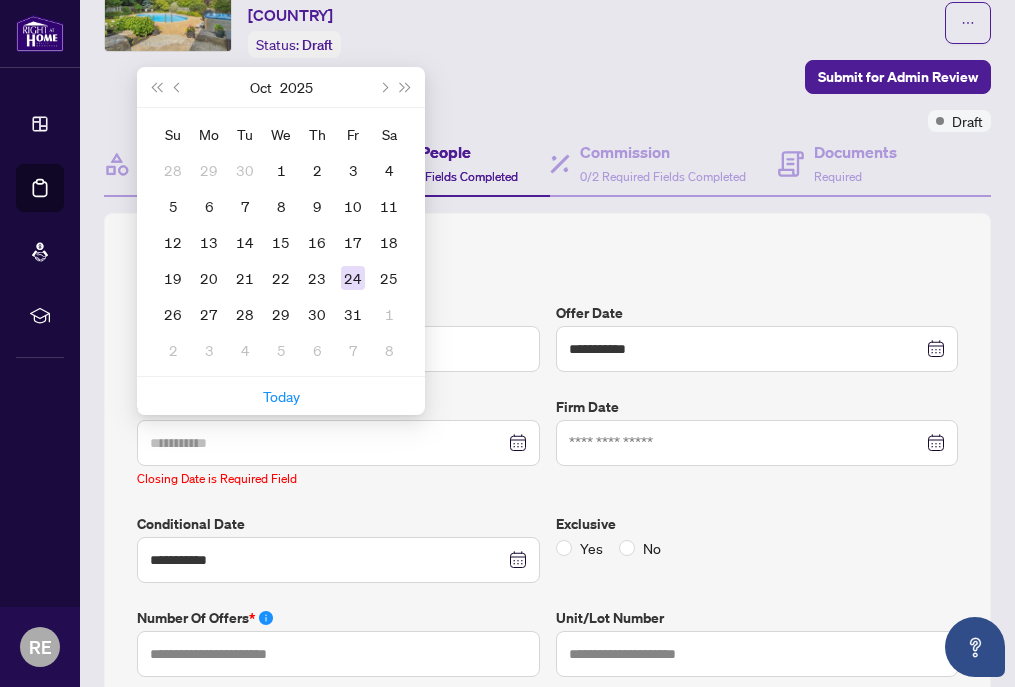type on "**********" 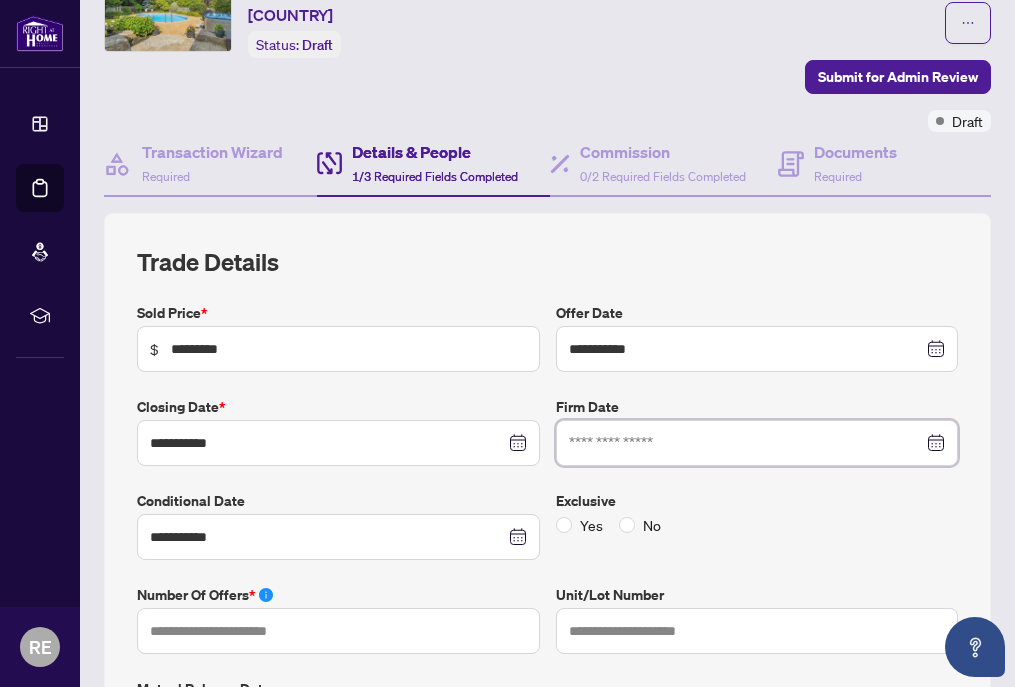 click at bounding box center (746, 443) 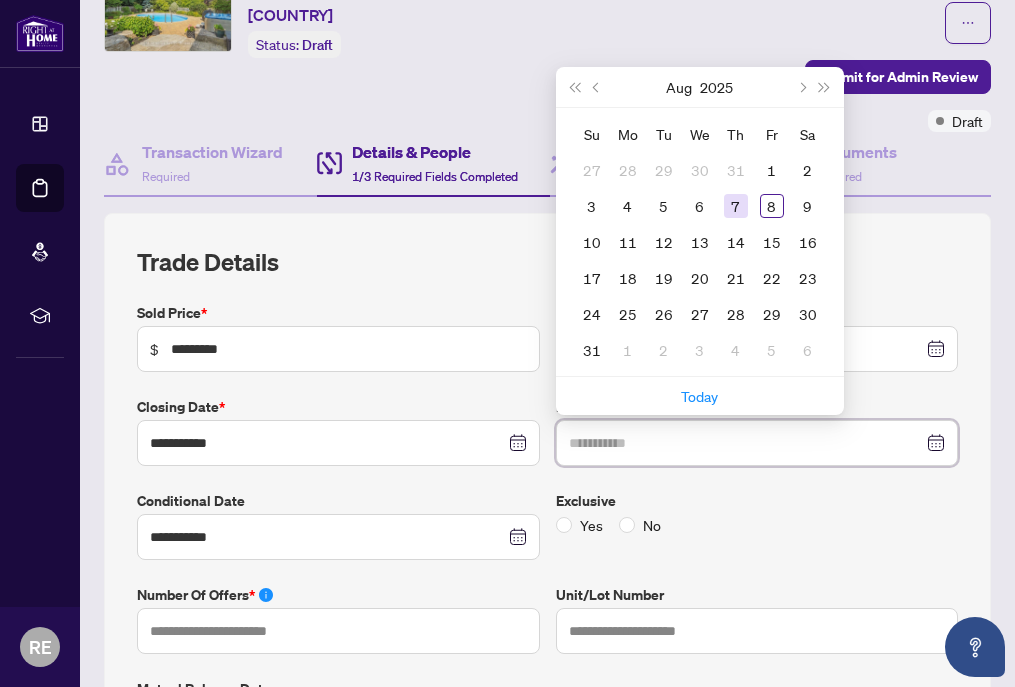 type on "**********" 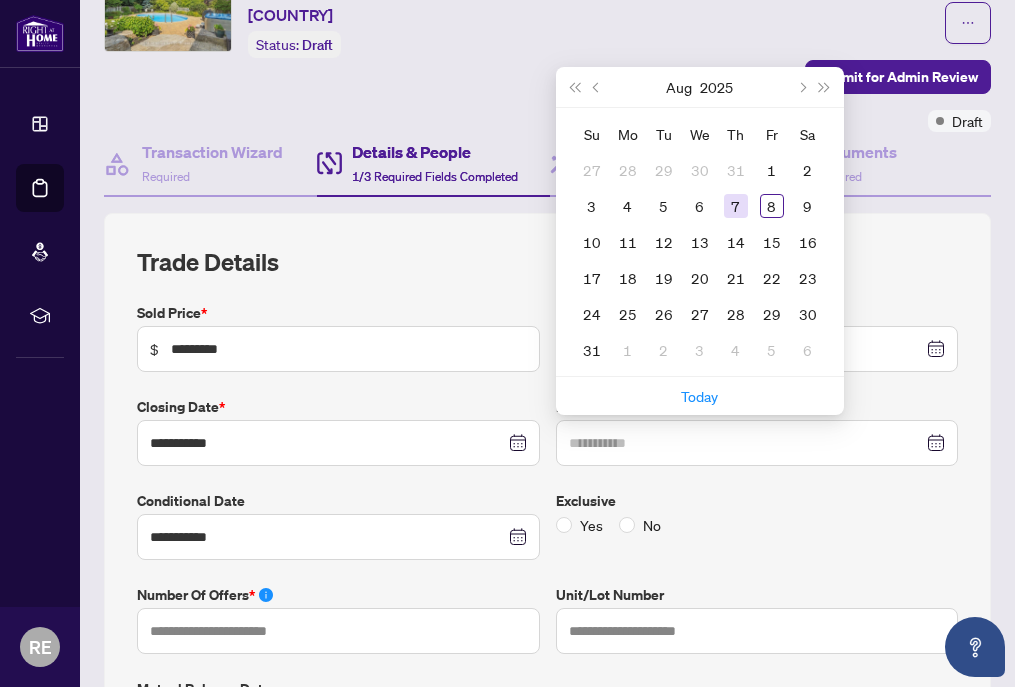 click on "7" at bounding box center (736, 206) 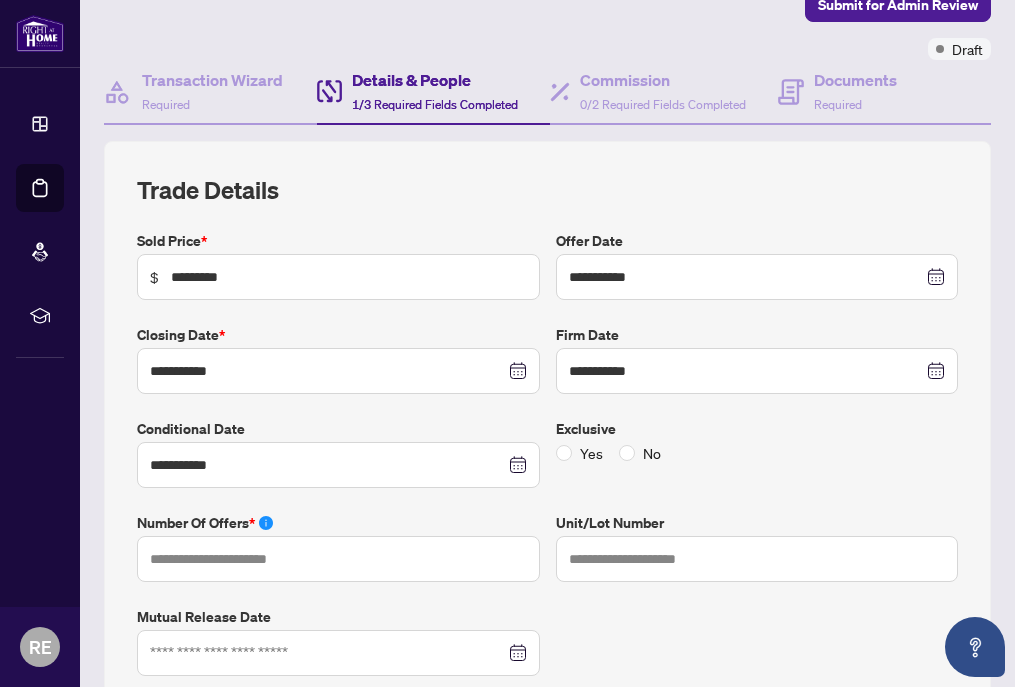 scroll, scrollTop: 193, scrollLeft: 0, axis: vertical 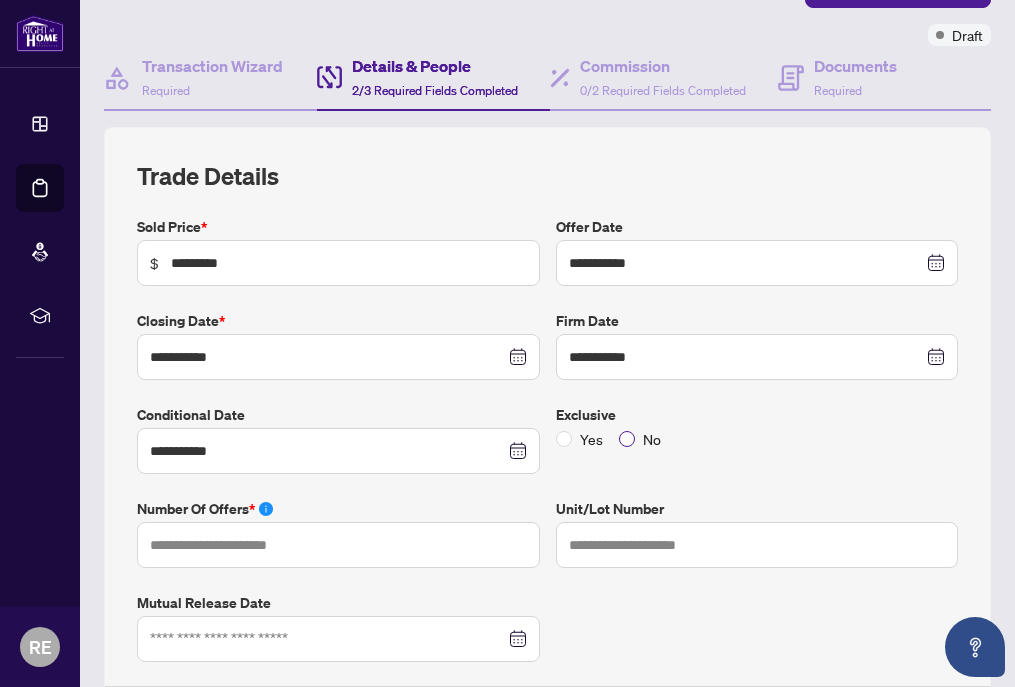 click at bounding box center [627, 439] 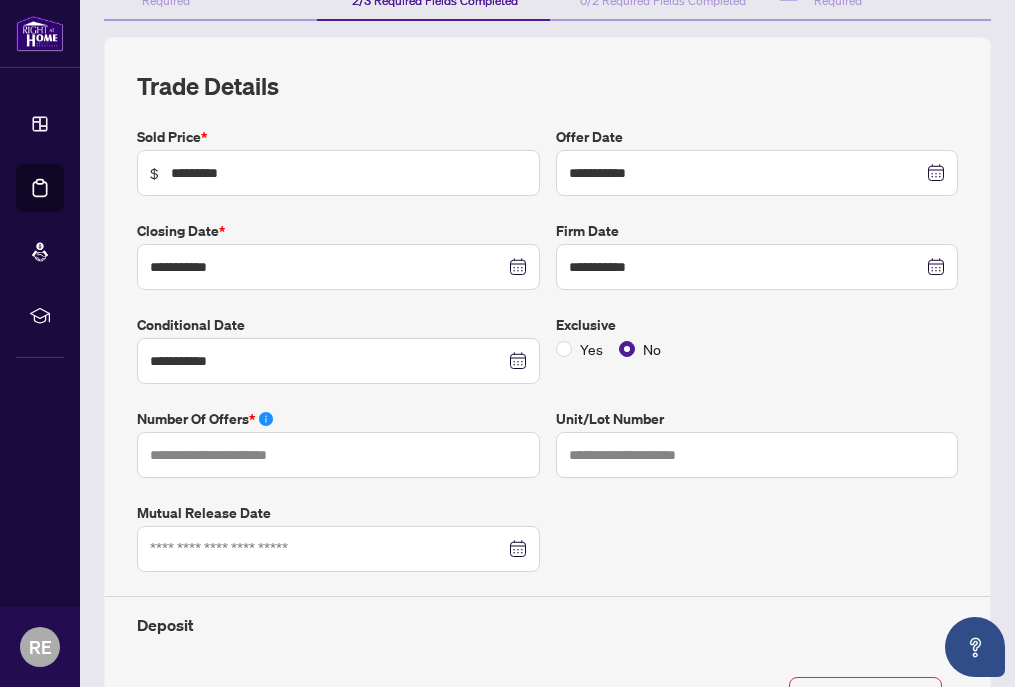 scroll, scrollTop: 284, scrollLeft: 0, axis: vertical 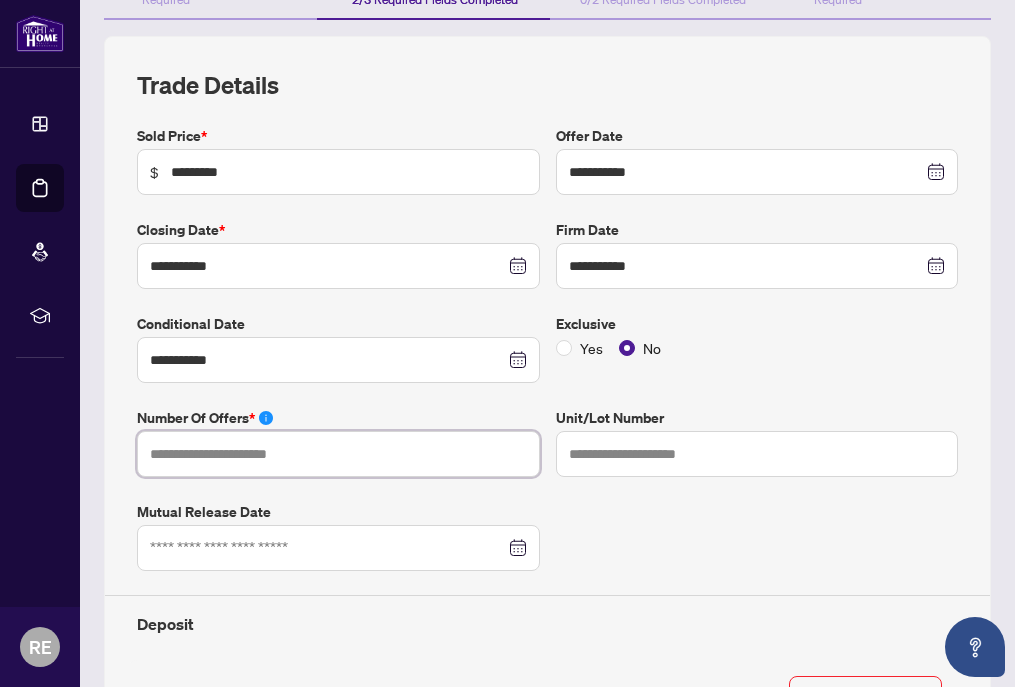 click at bounding box center [338, 454] 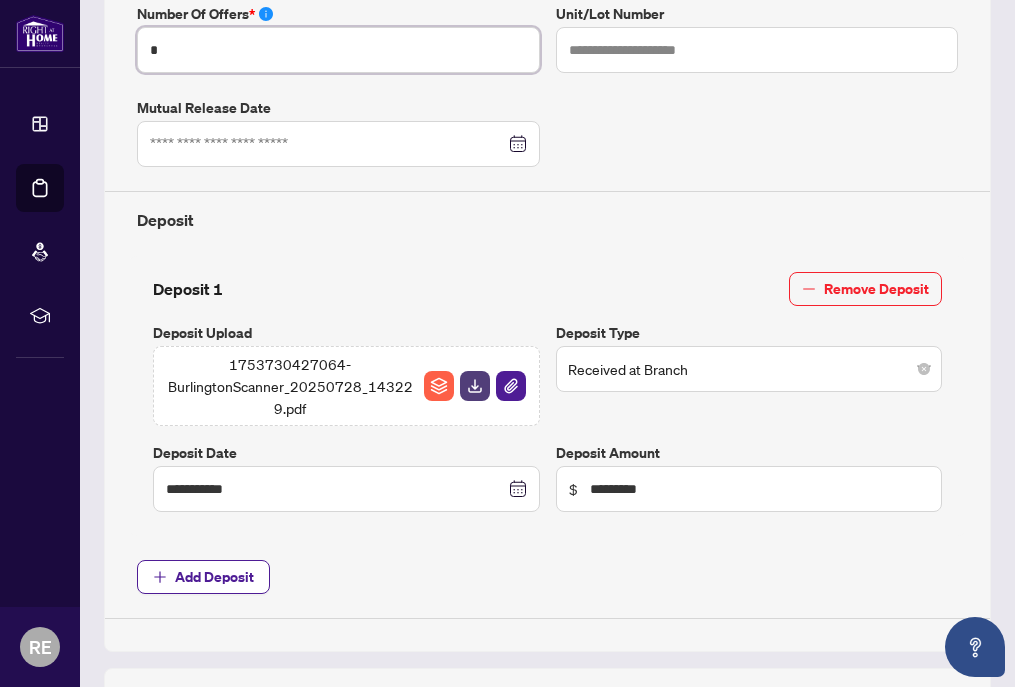 scroll, scrollTop: 692, scrollLeft: 0, axis: vertical 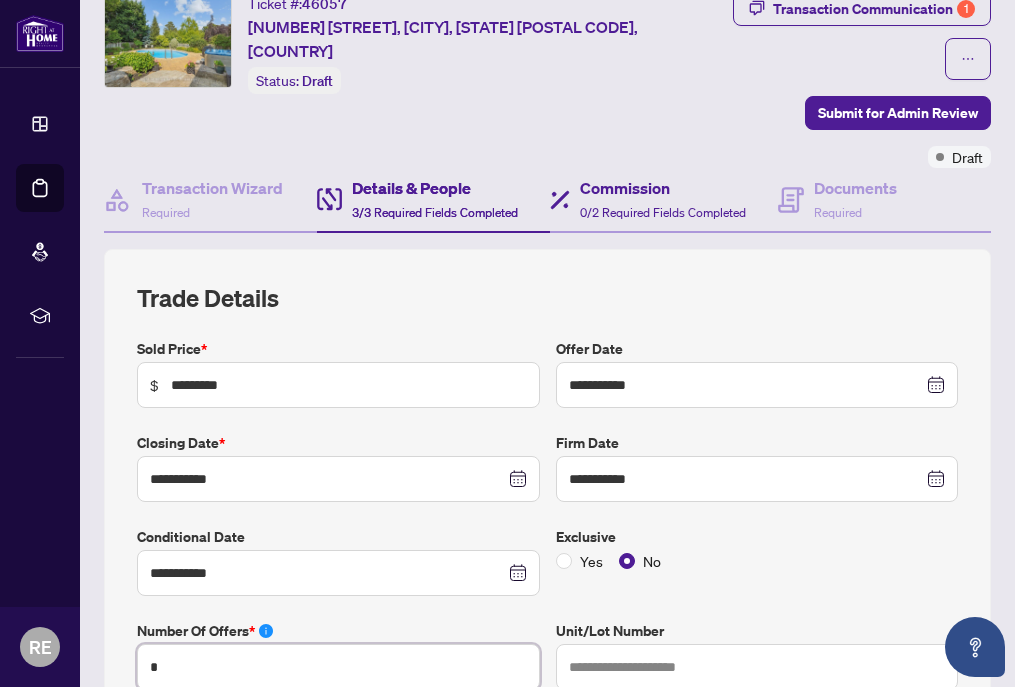 type on "*" 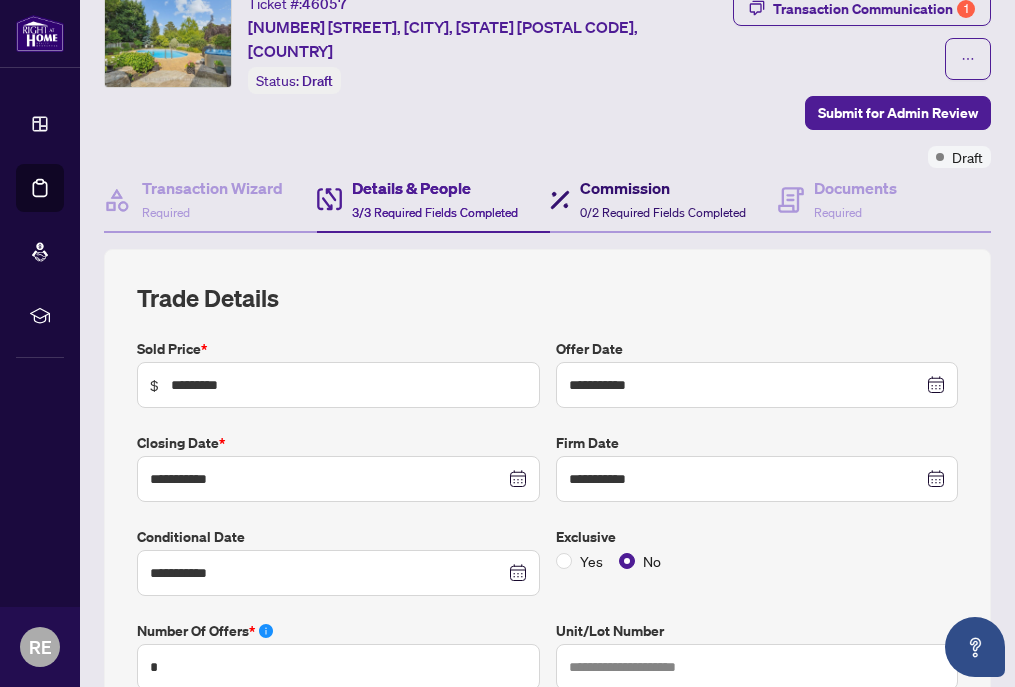 click on "0/2 Required Fields Completed" at bounding box center (663, 212) 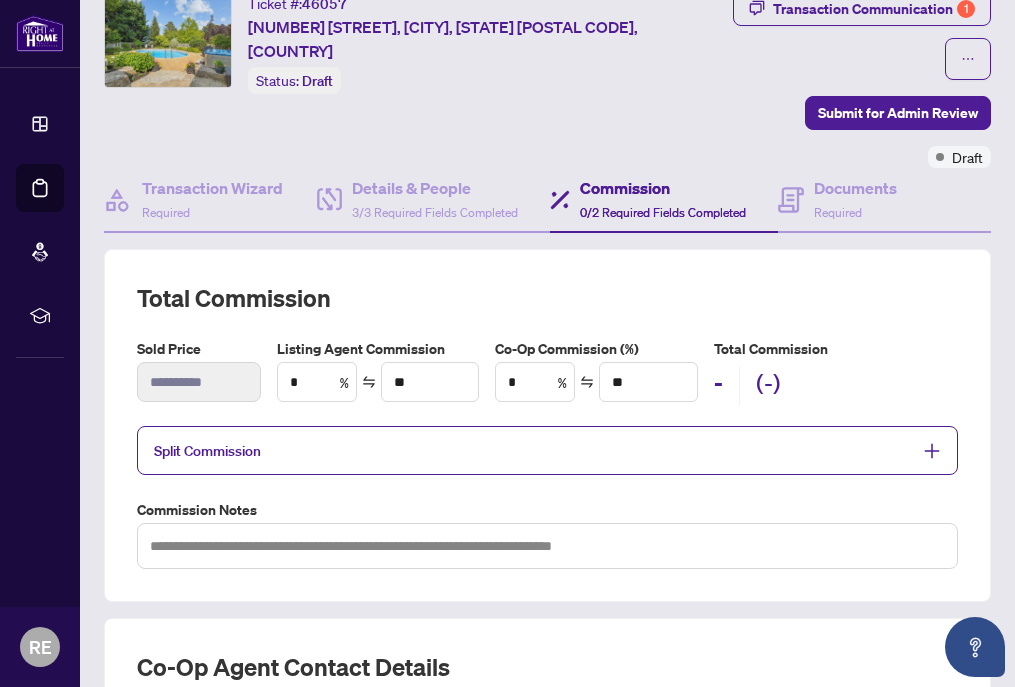 scroll, scrollTop: 136, scrollLeft: 0, axis: vertical 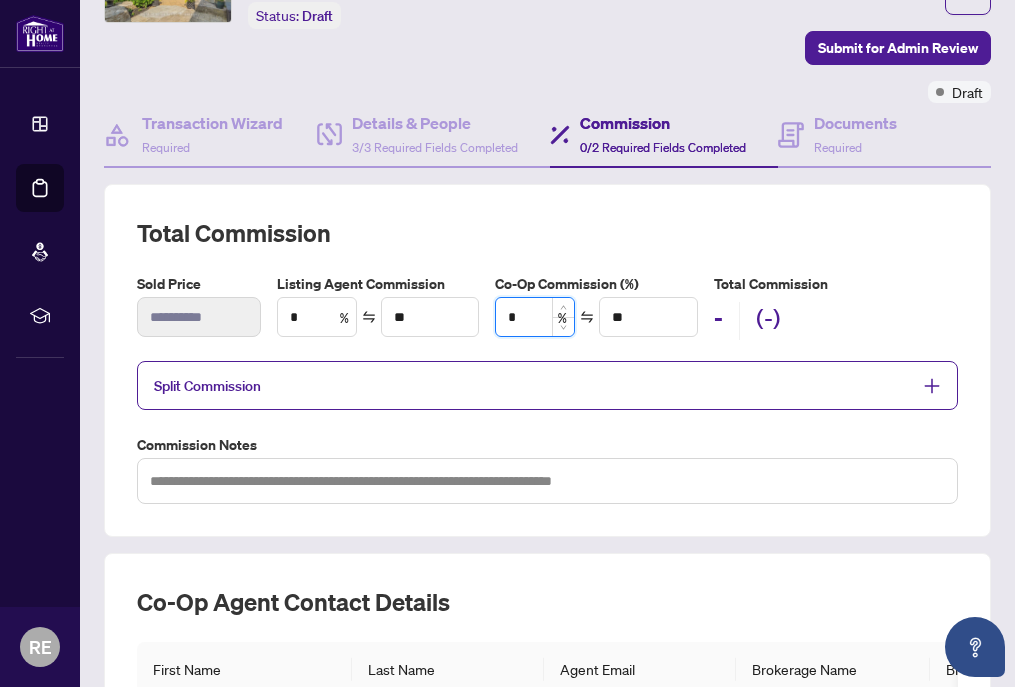 click on "*" at bounding box center [535, 317] 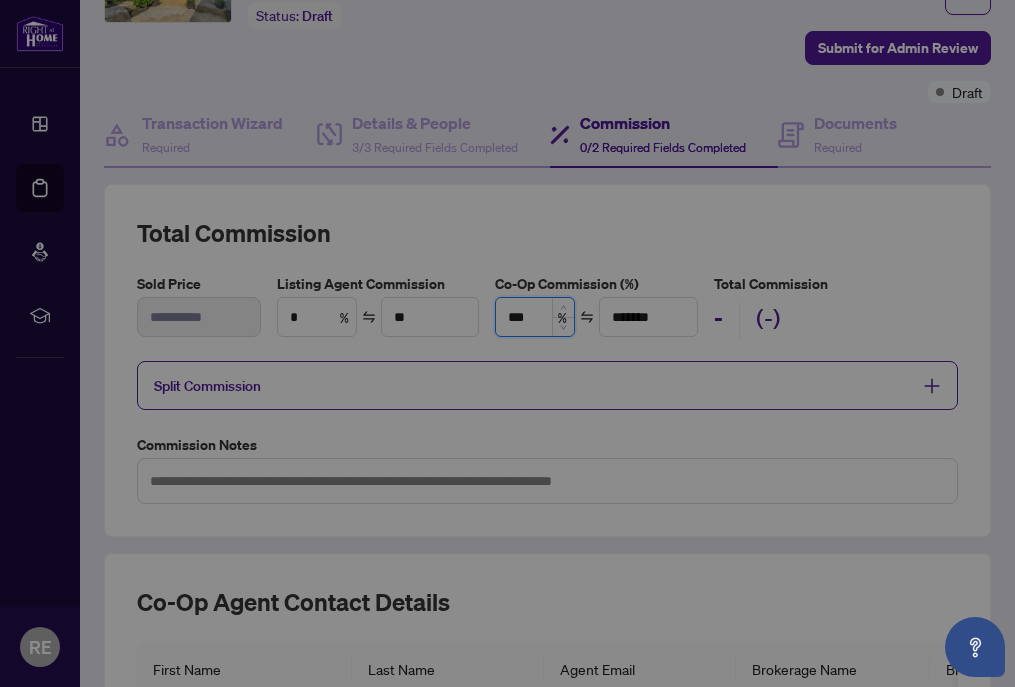 type on "****" 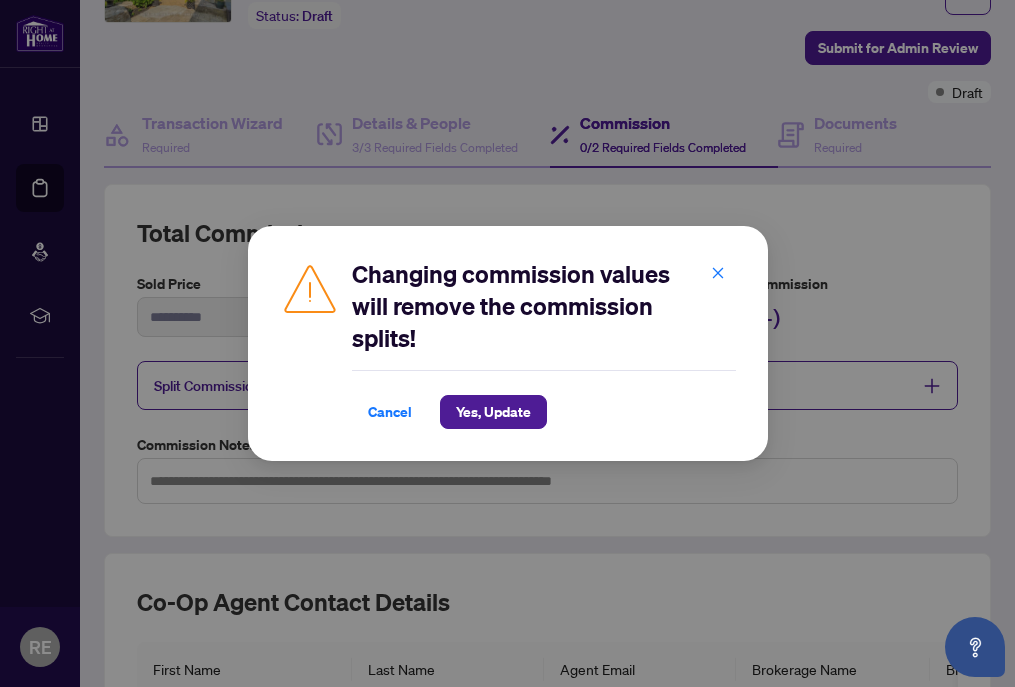 type on "***" 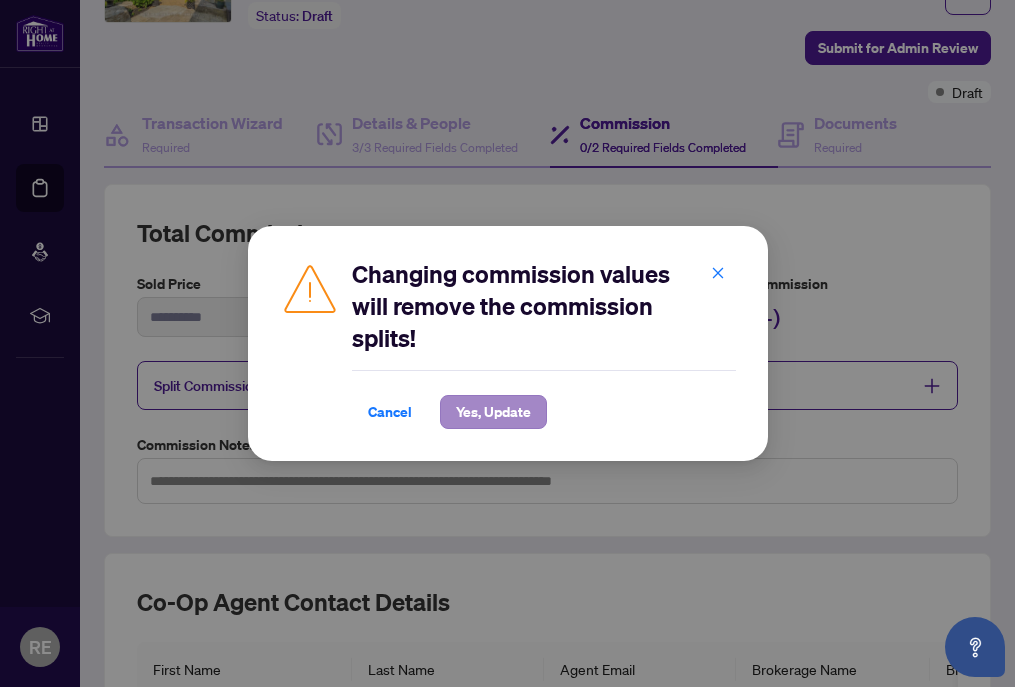 click on "Yes, Update" at bounding box center (493, 412) 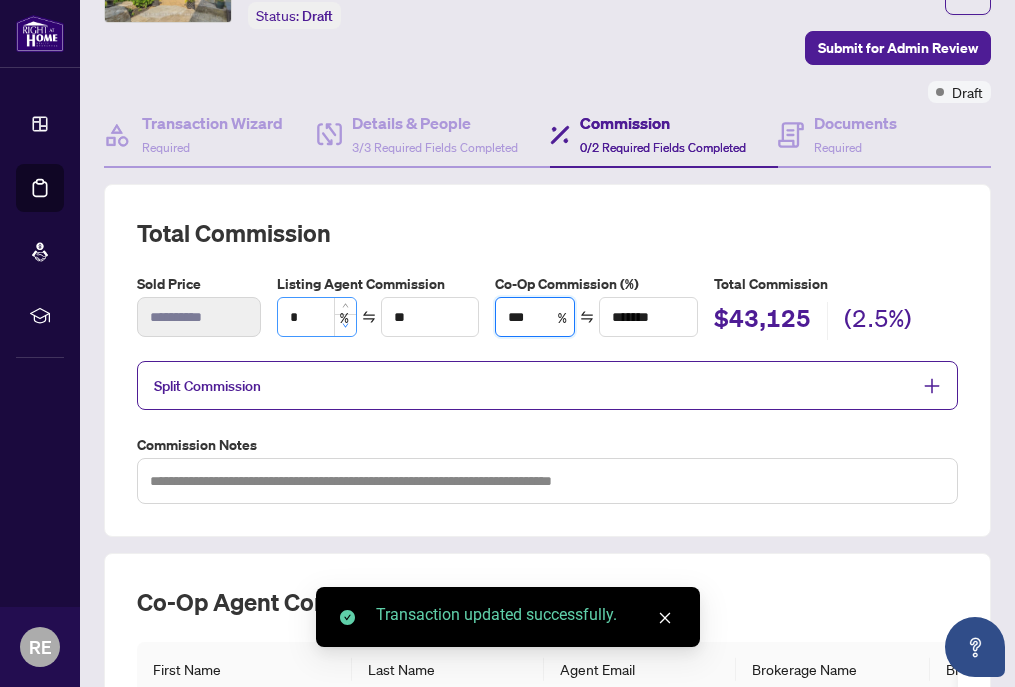 click at bounding box center [345, 325] 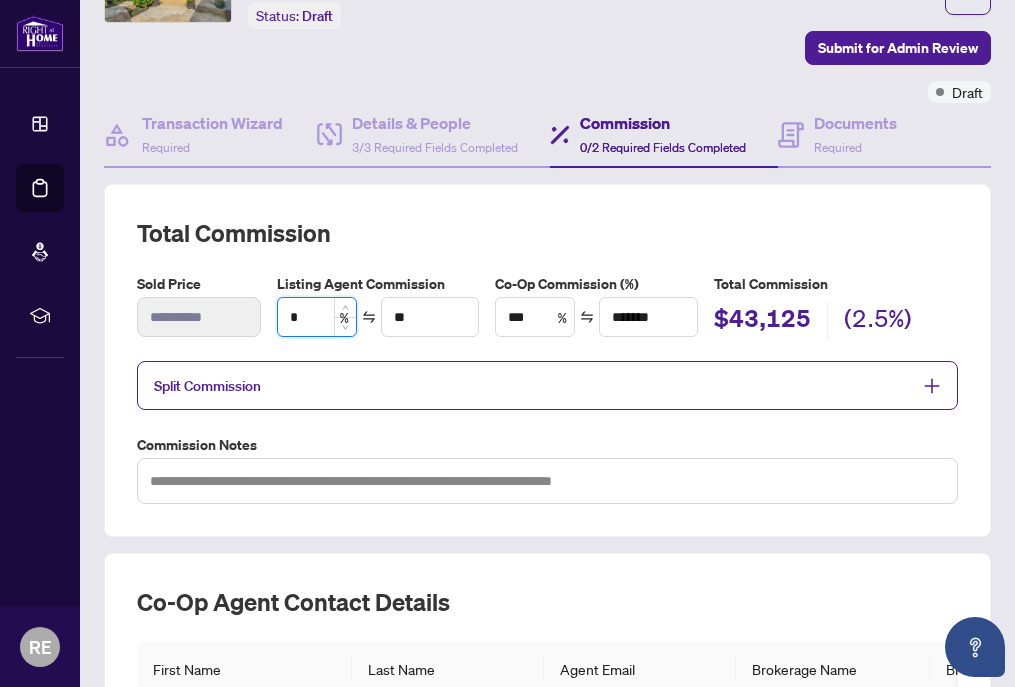 click on "*" at bounding box center [317, 317] 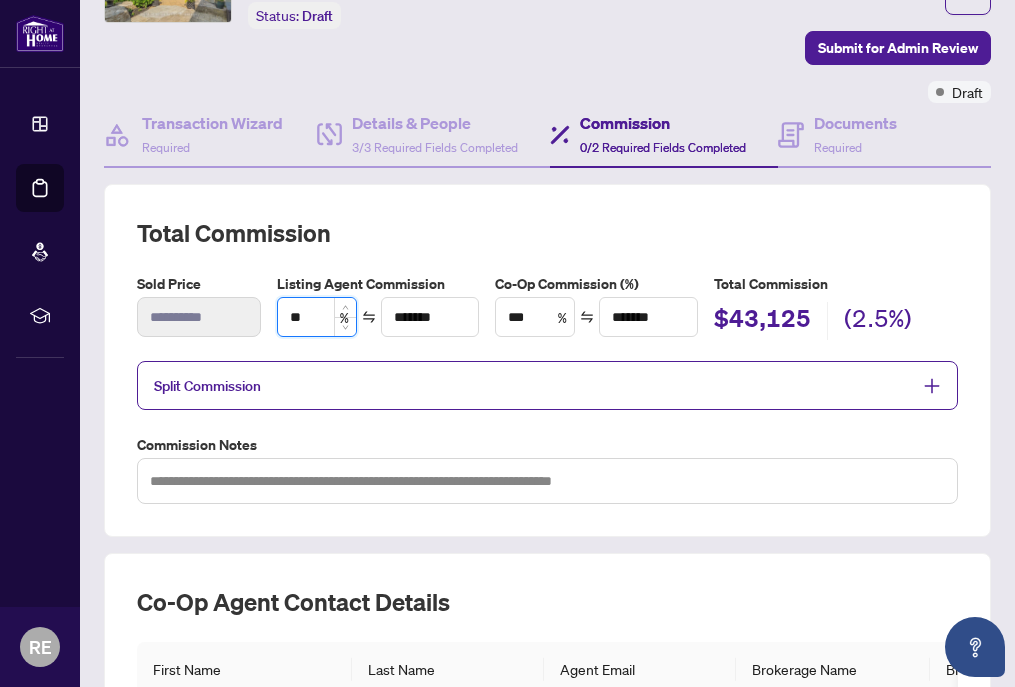 type on "**" 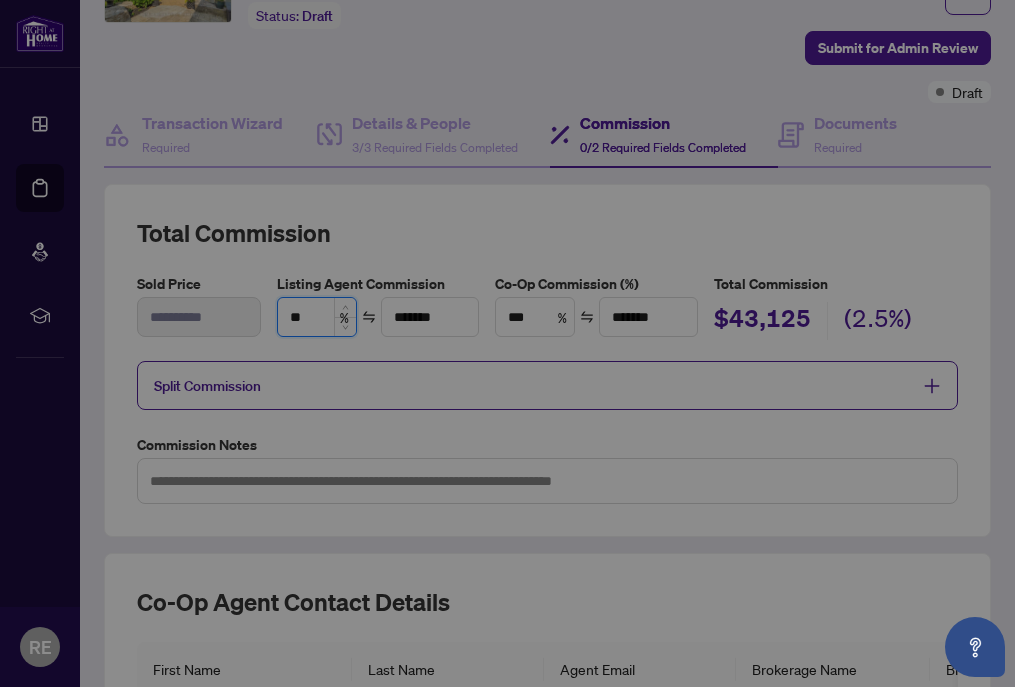 type on "*" 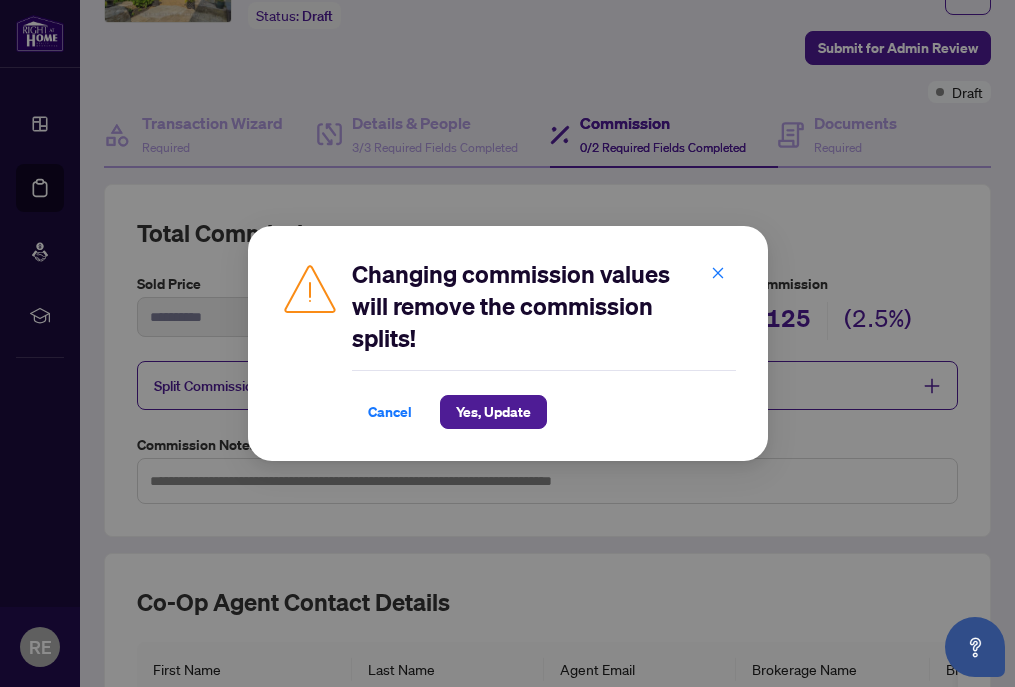 type on "*" 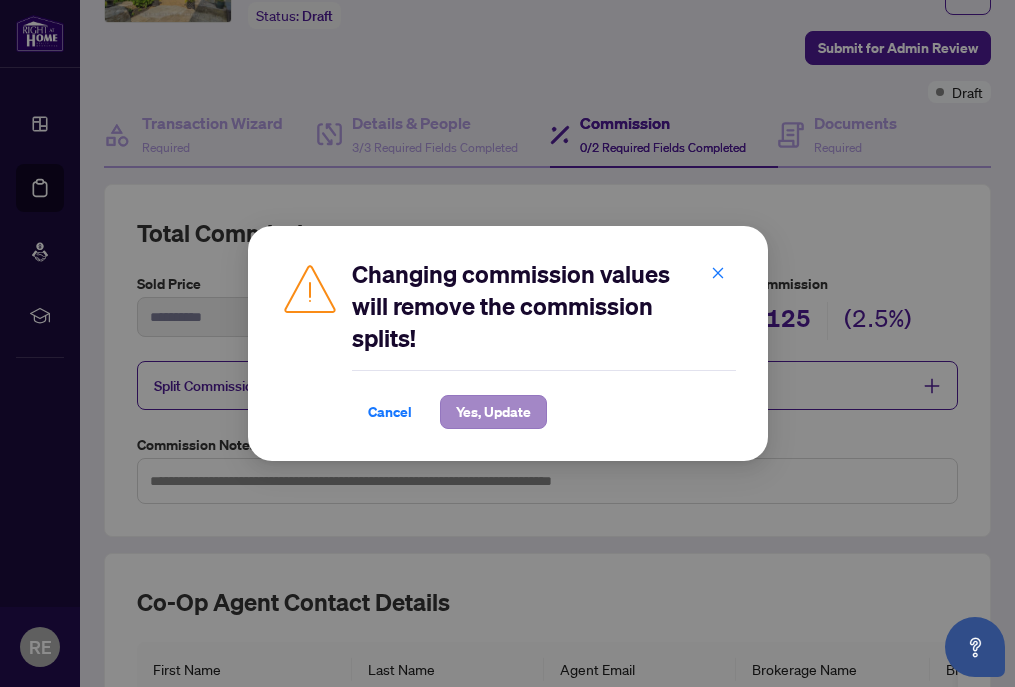 click on "Yes, Update" at bounding box center [493, 412] 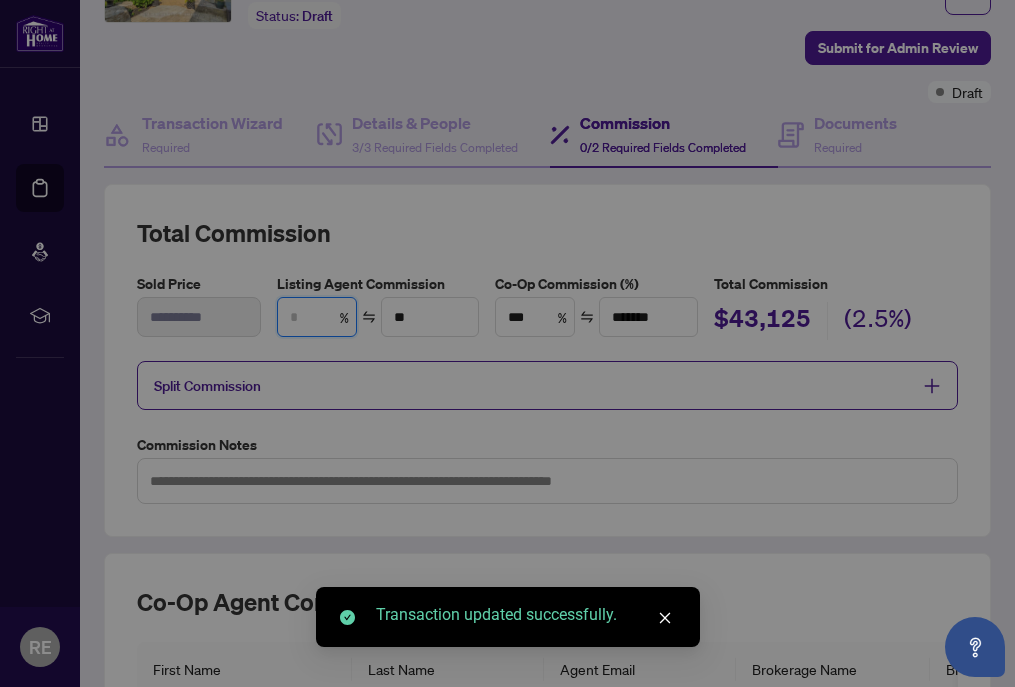 type on "*" 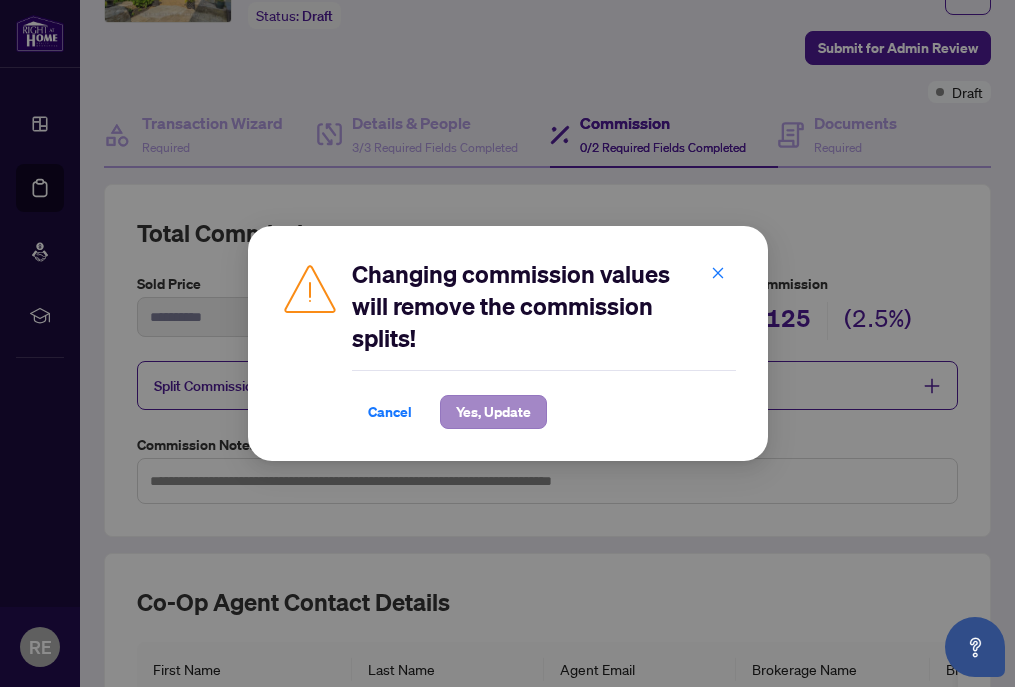 click on "Yes, Update" at bounding box center [493, 412] 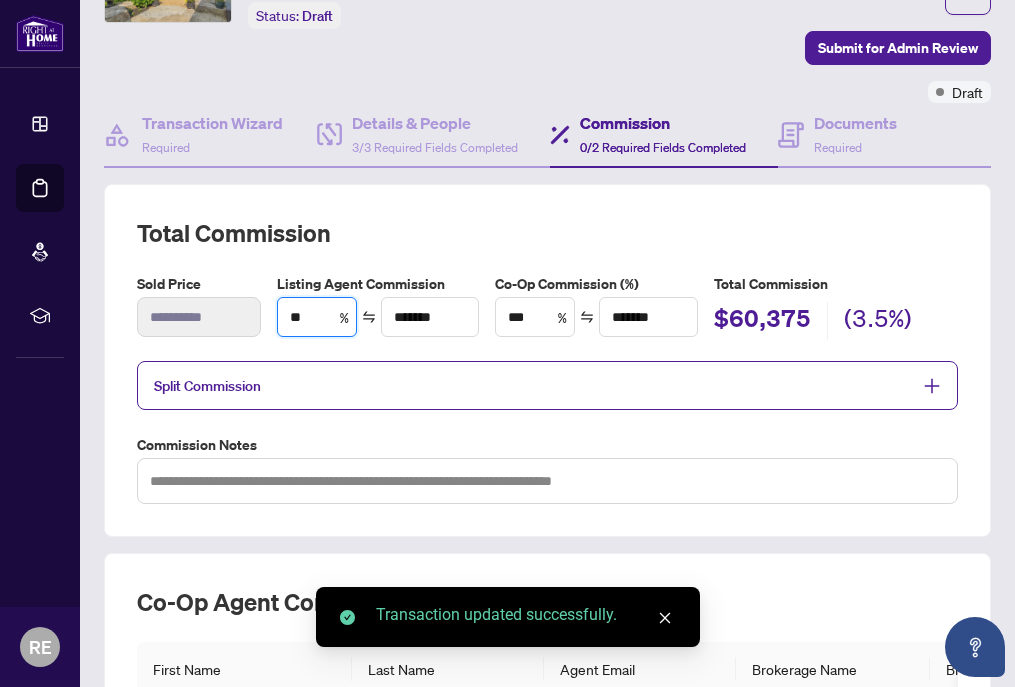 type on "***" 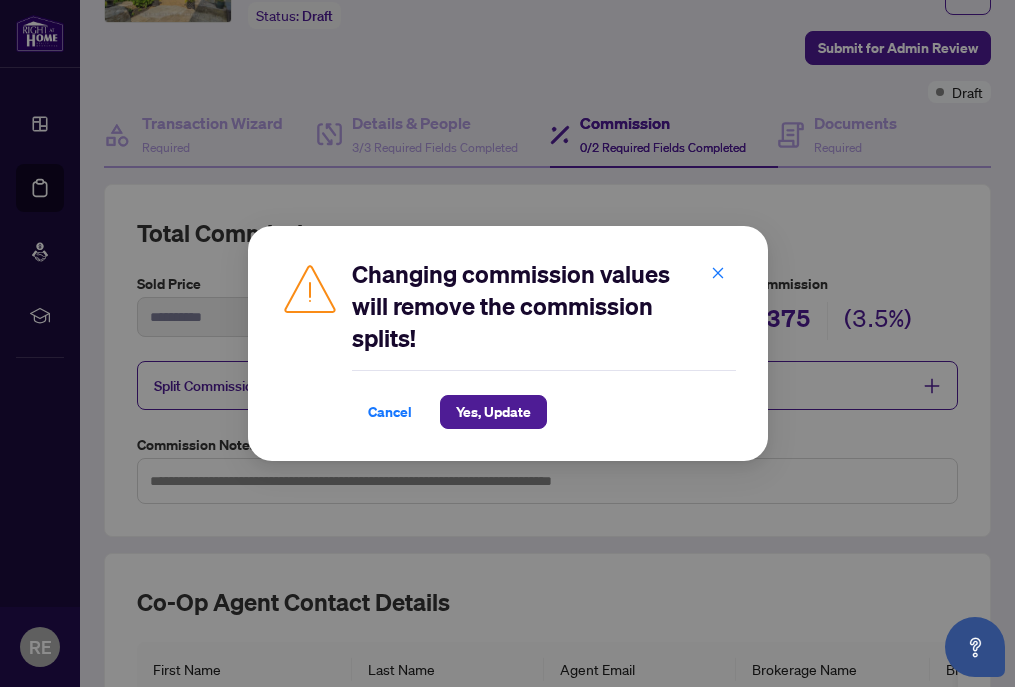type on "***" 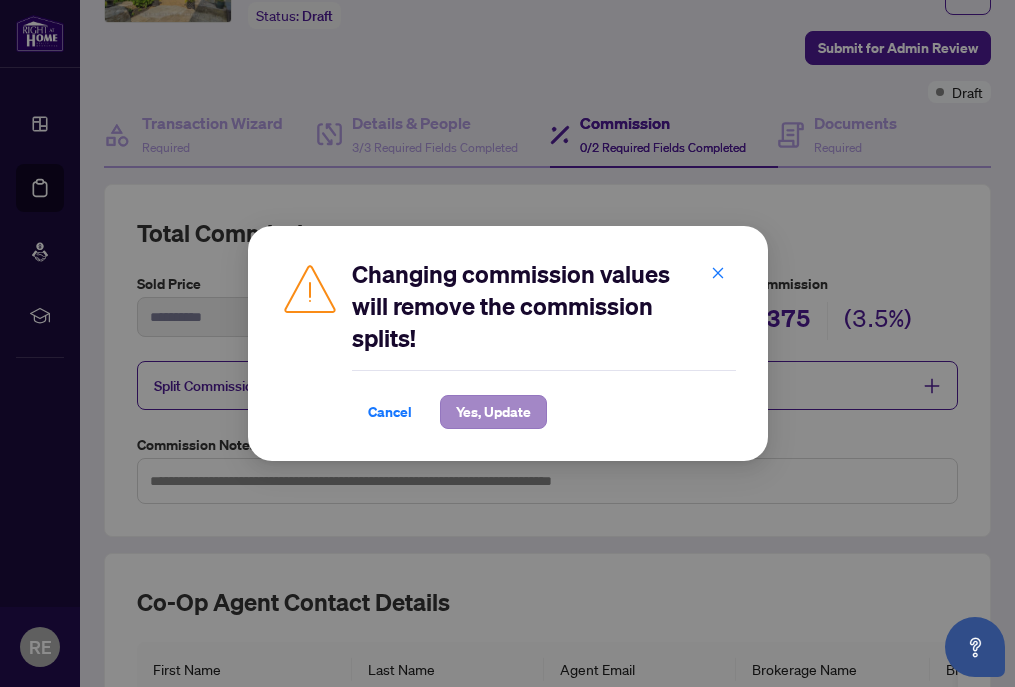 click on "Yes, Update" at bounding box center [493, 412] 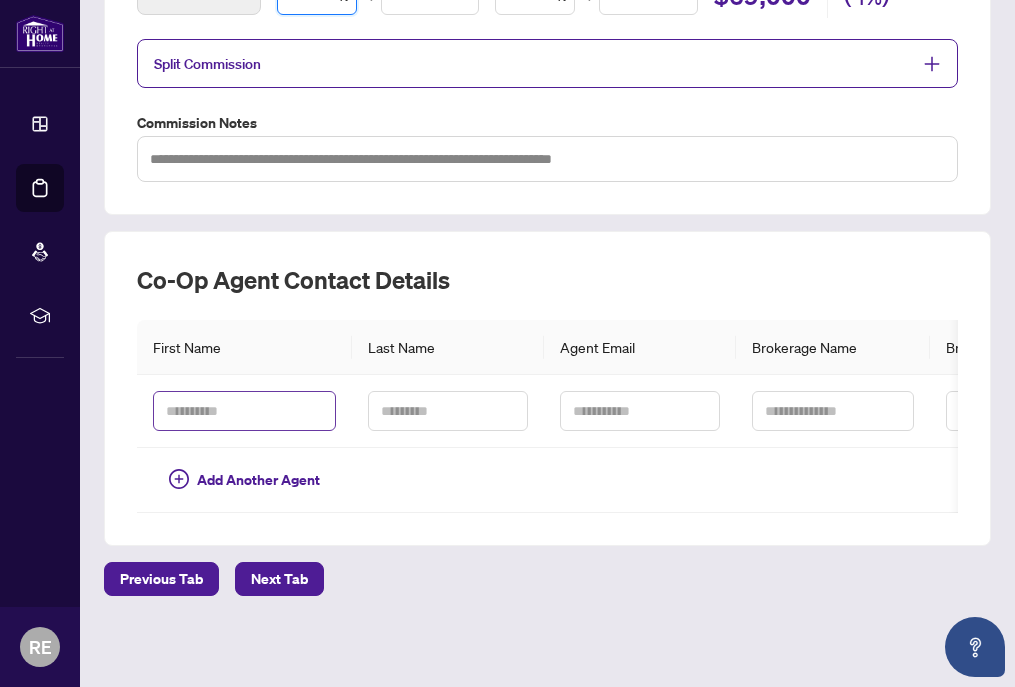 scroll, scrollTop: 457, scrollLeft: 0, axis: vertical 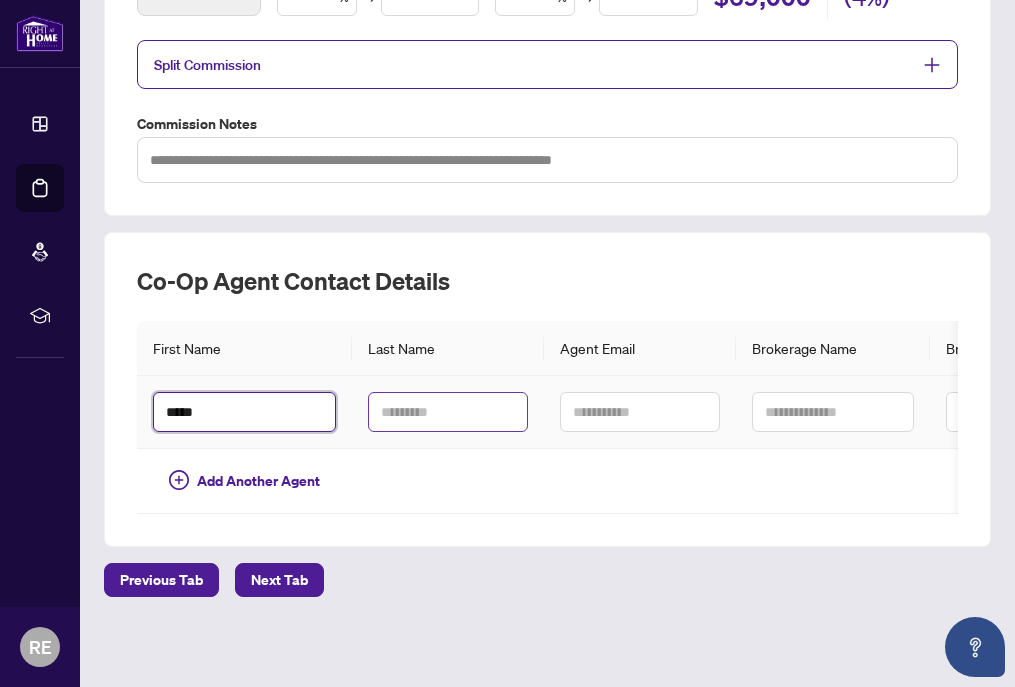 type on "****" 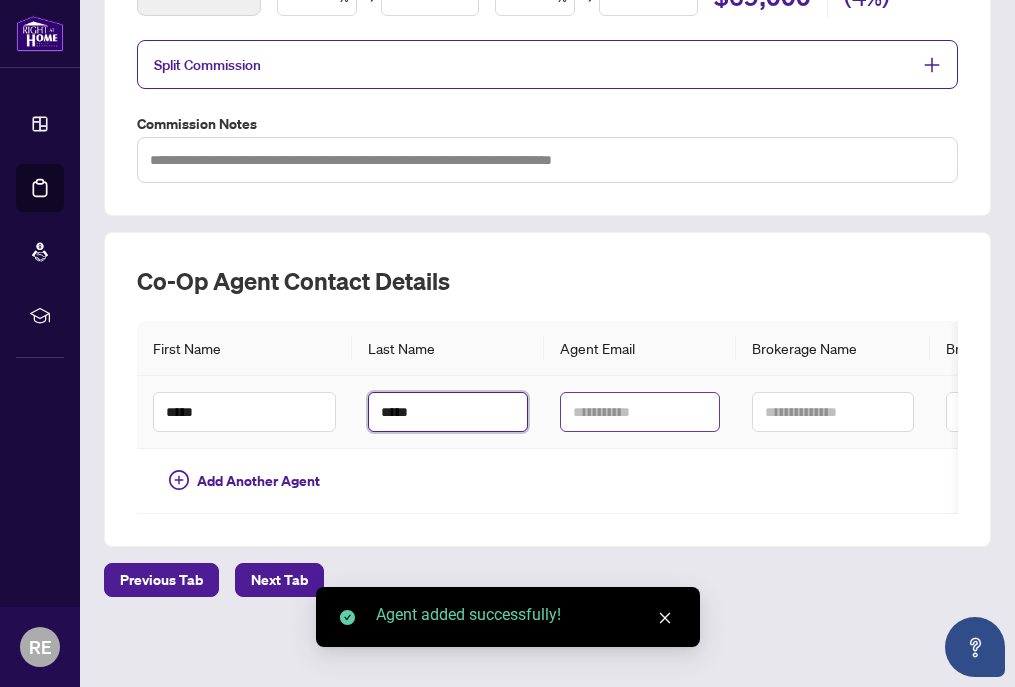 type on "*****" 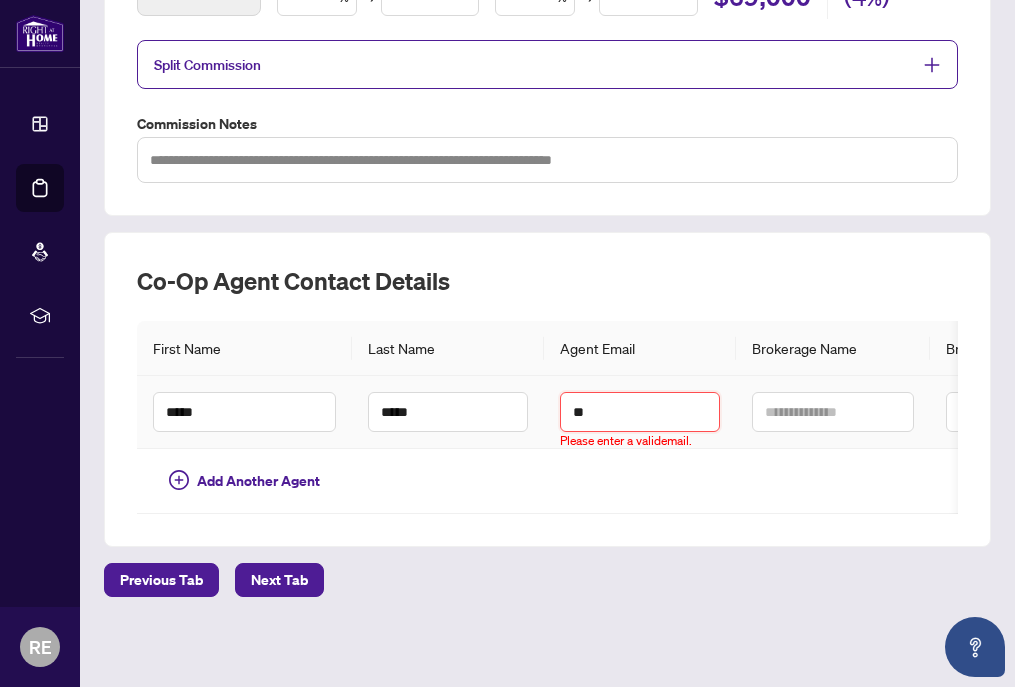 type on "*" 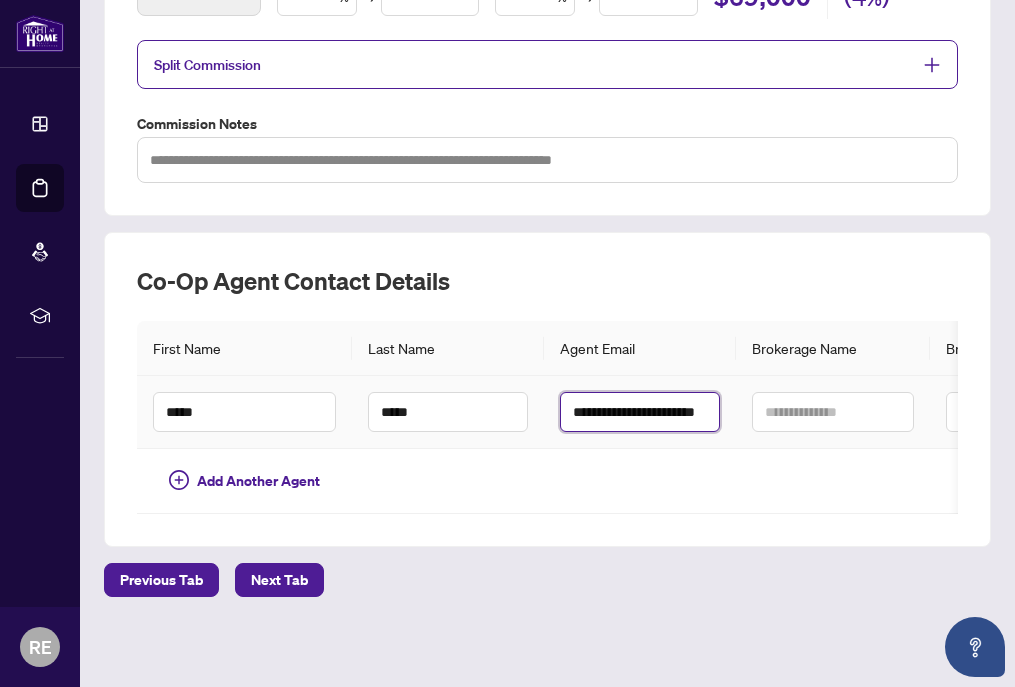 type on "**********" 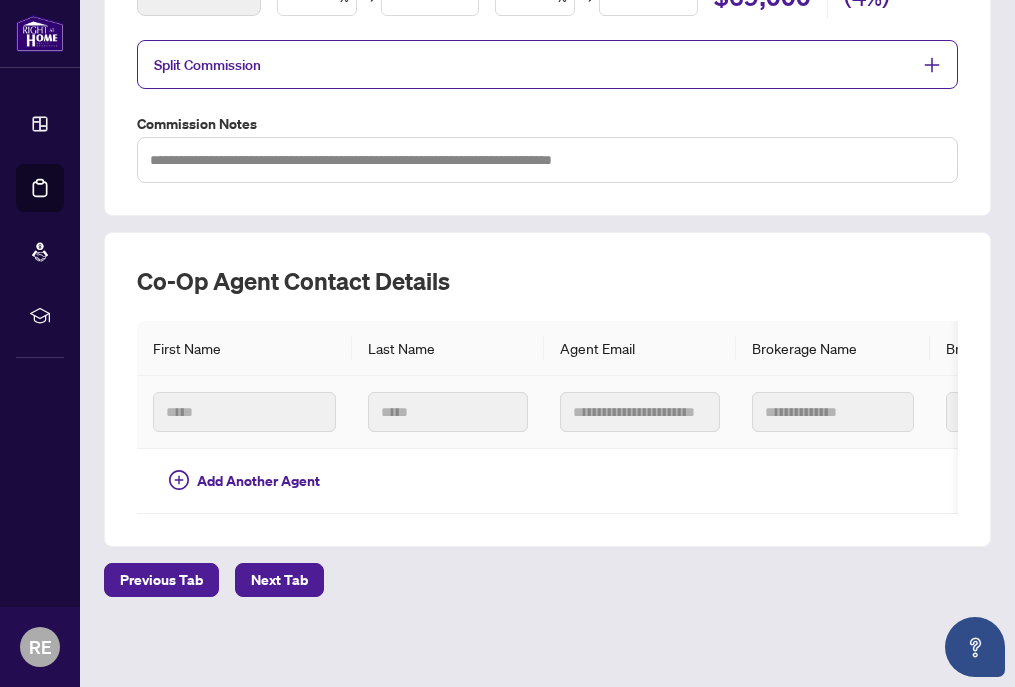 click at bounding box center [832, 412] 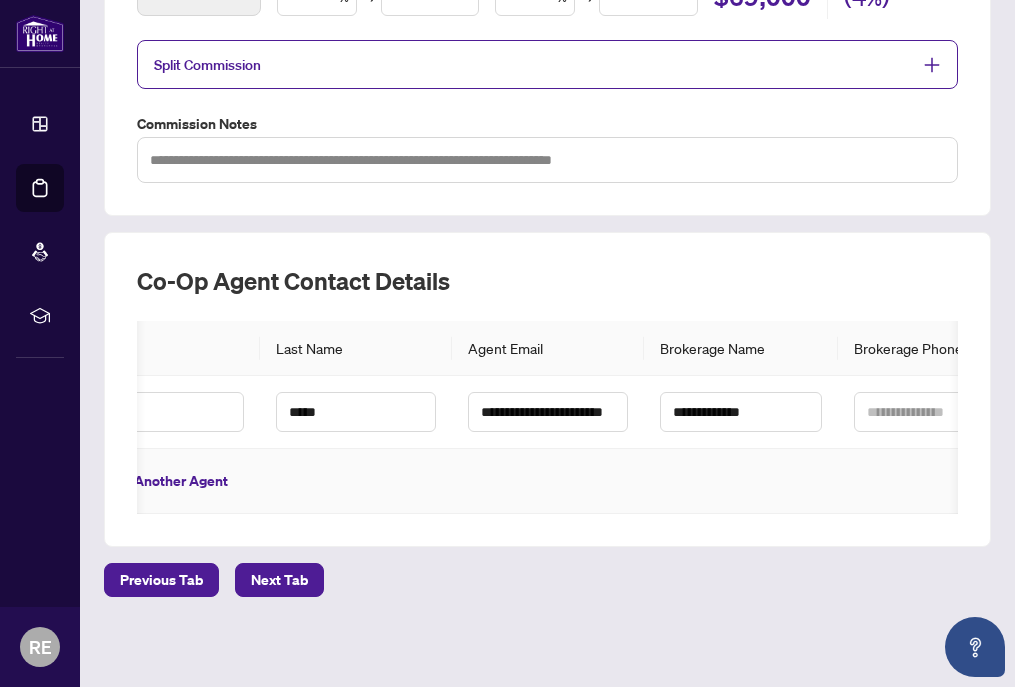 scroll, scrollTop: 0, scrollLeft: 94, axis: horizontal 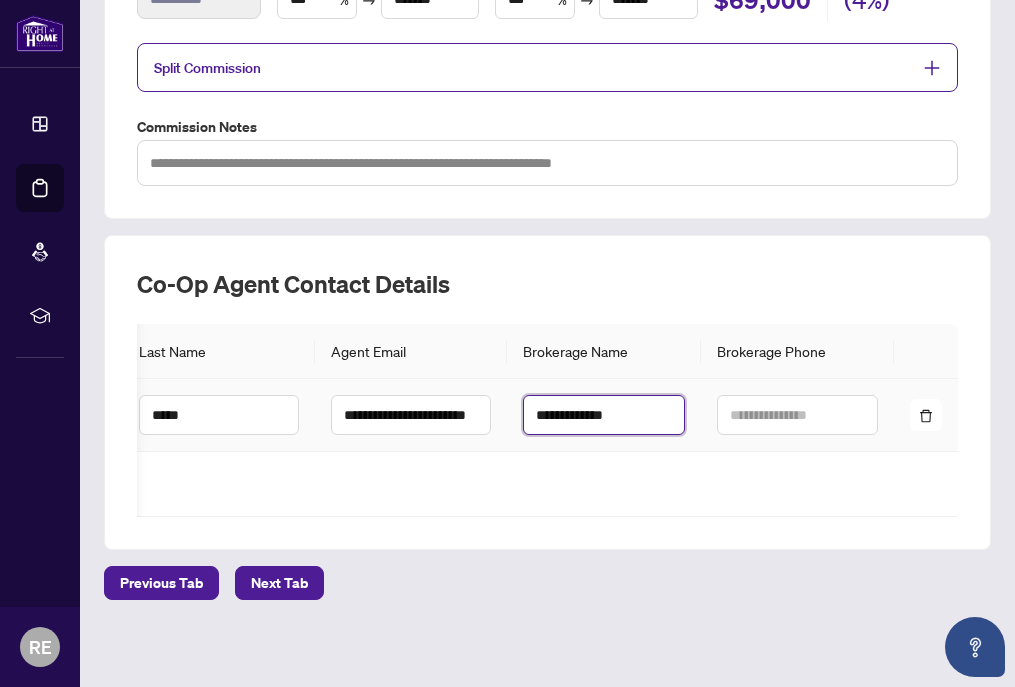 click on "**********" at bounding box center [603, 415] 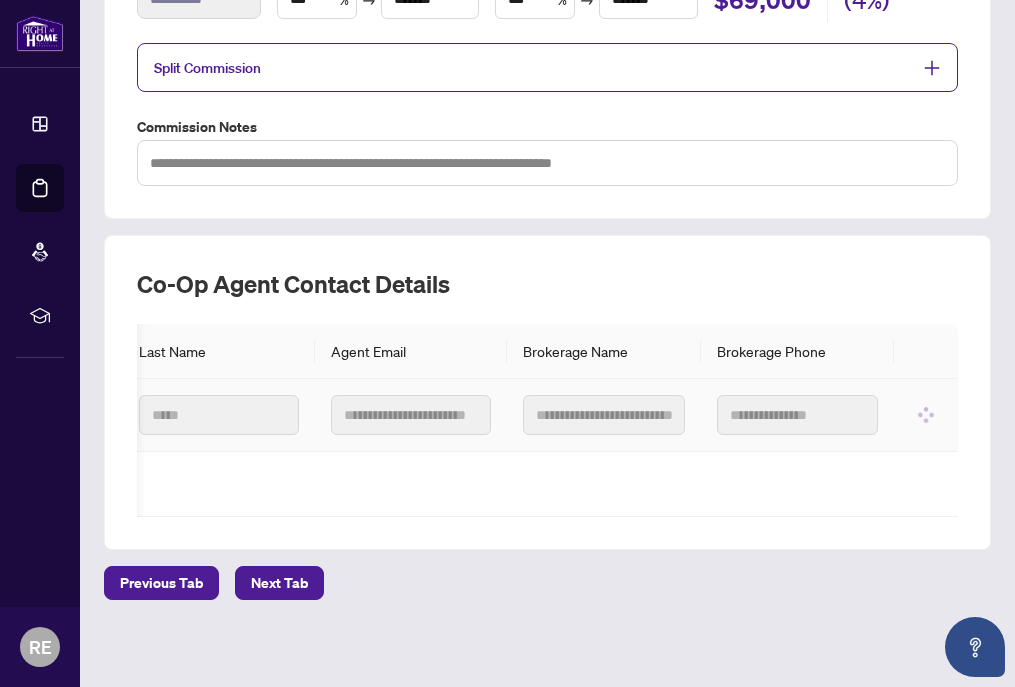 scroll, scrollTop: 457, scrollLeft: 0, axis: vertical 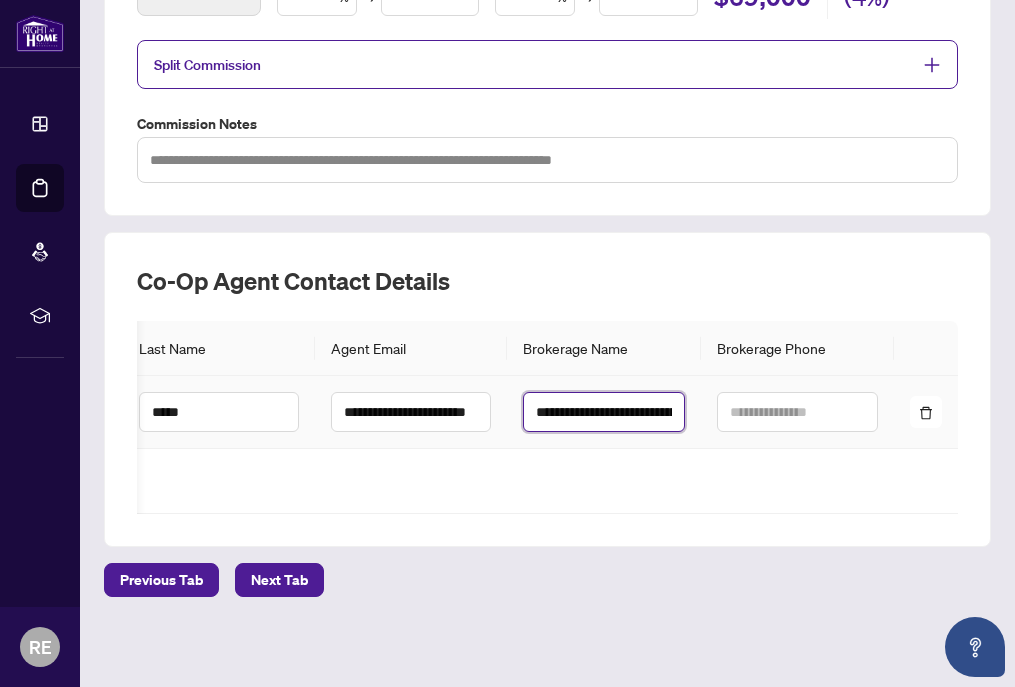 click on "**********" at bounding box center (603, 412) 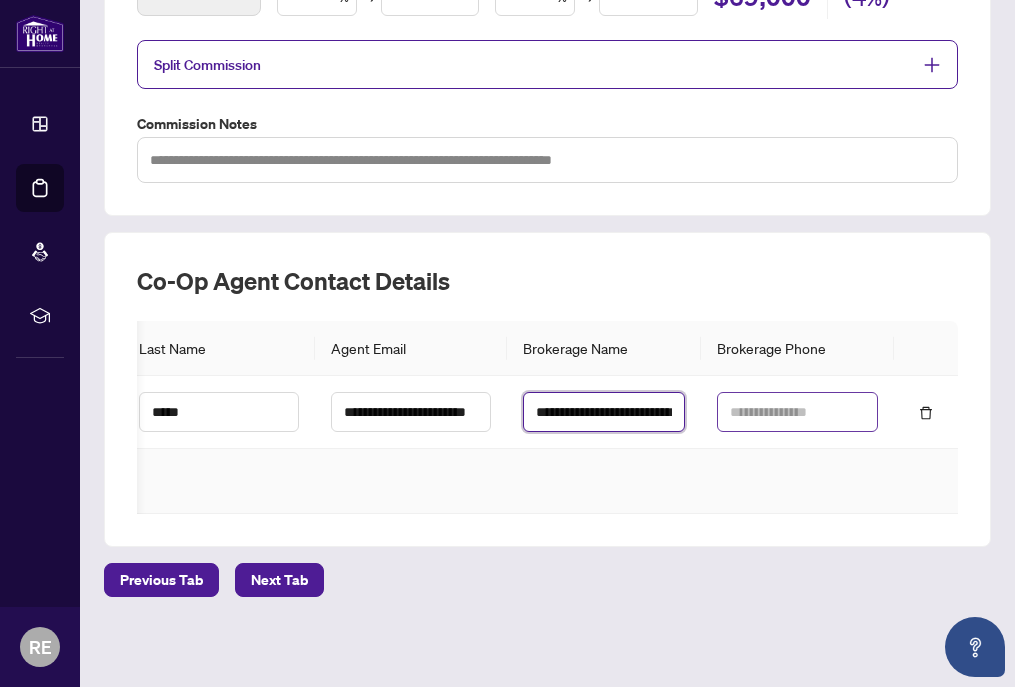 type on "**********" 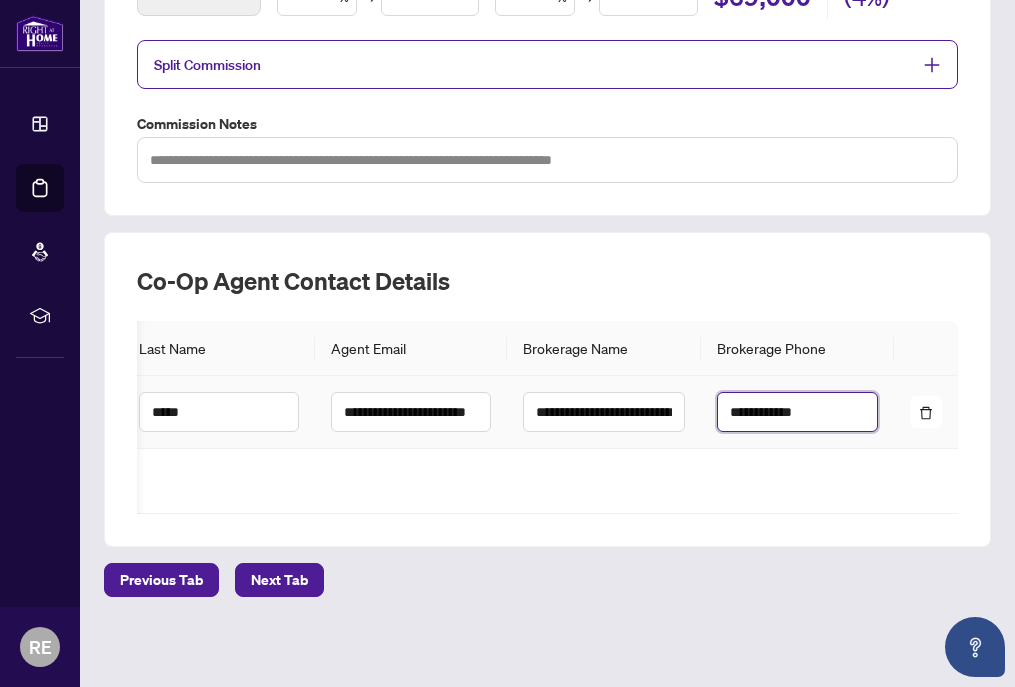type on "**********" 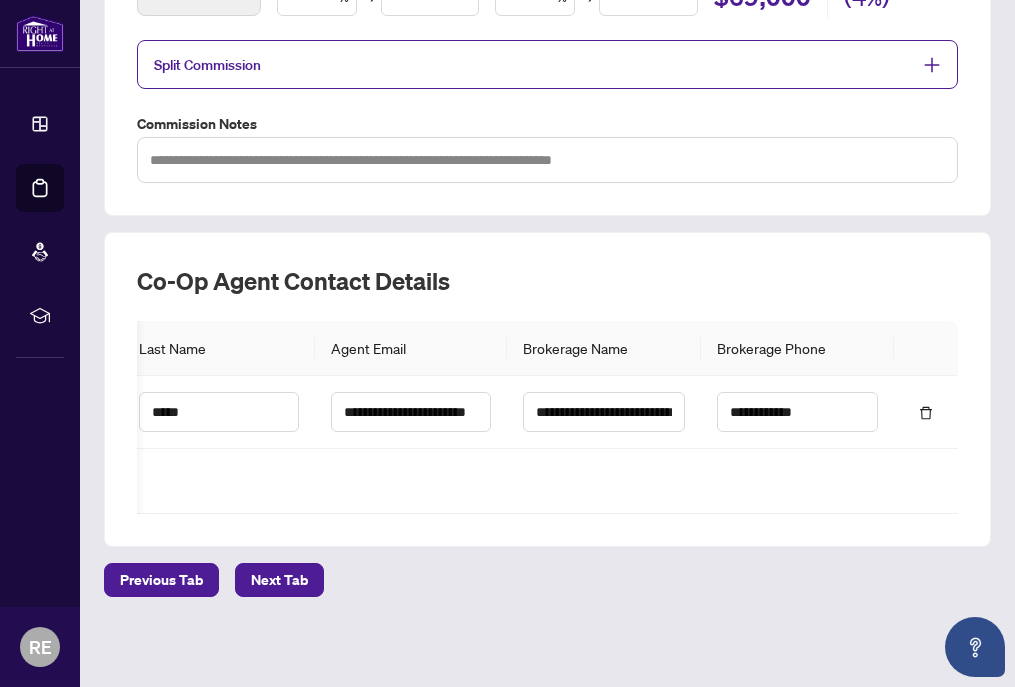 scroll, scrollTop: 0, scrollLeft: 0, axis: both 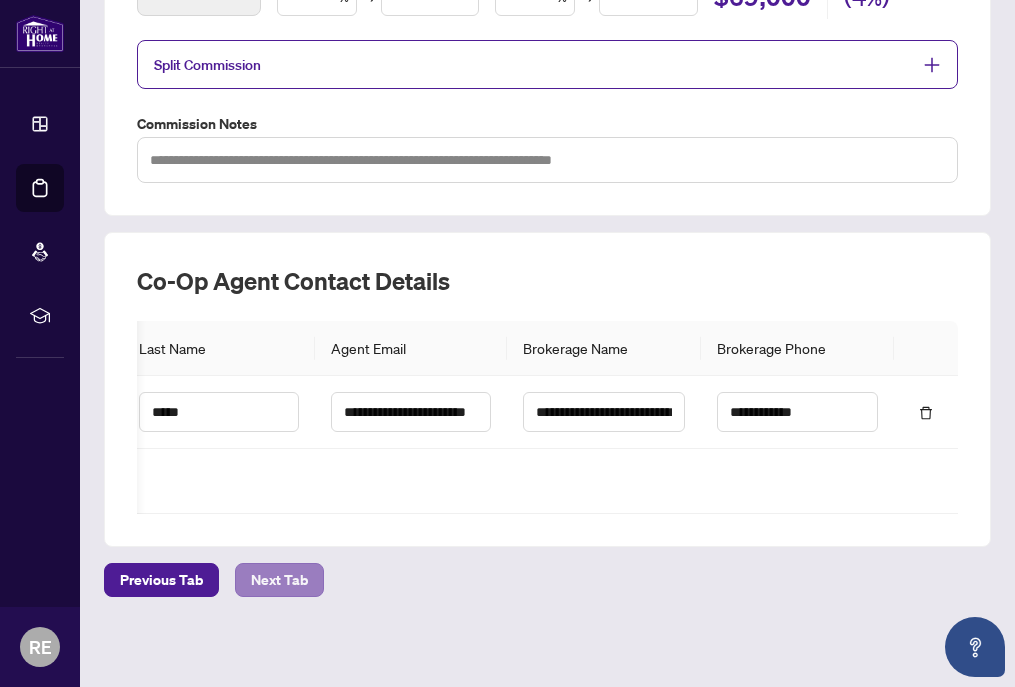 click on "Next Tab" at bounding box center [279, 580] 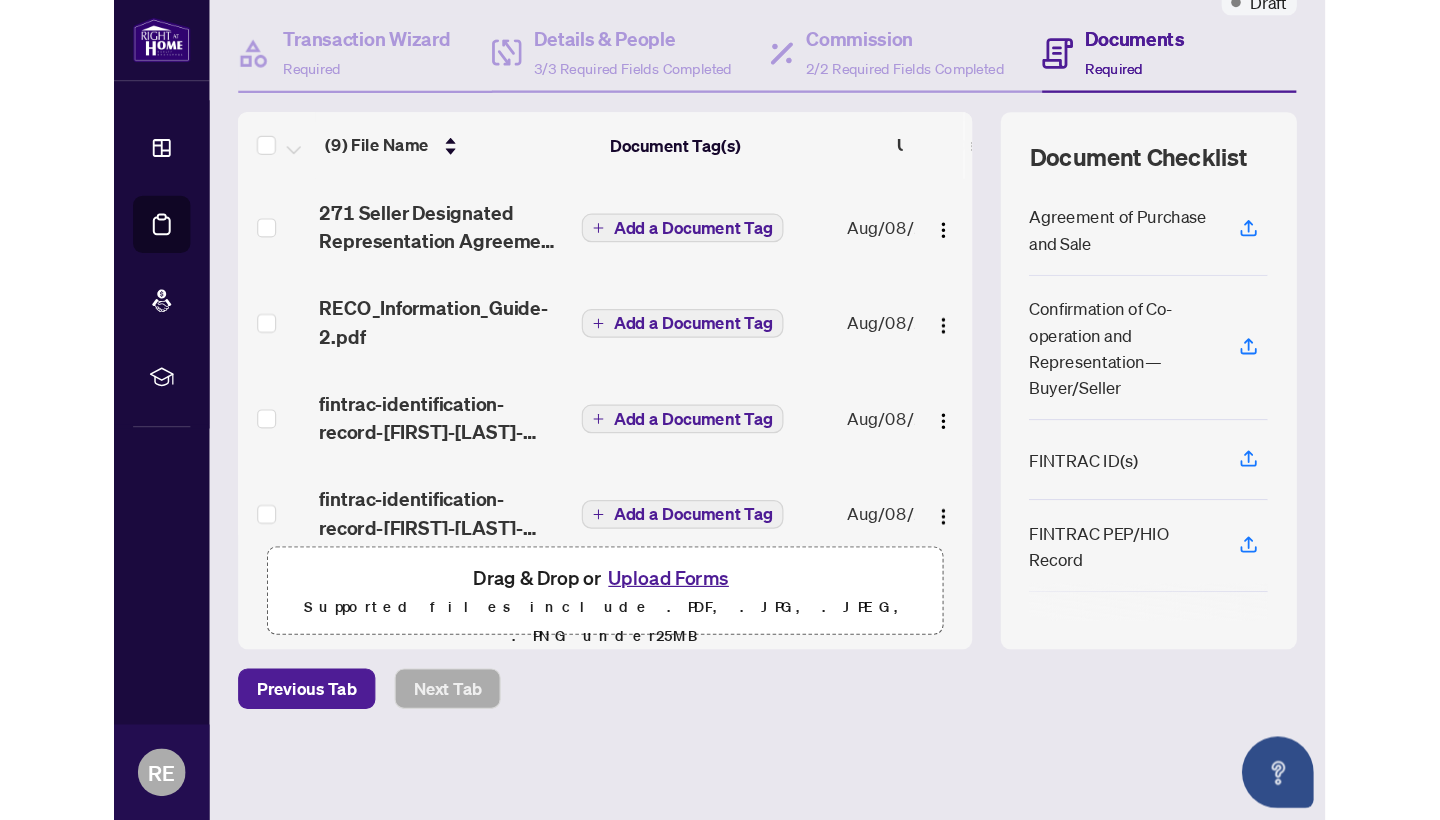 scroll, scrollTop: 47, scrollLeft: 0, axis: vertical 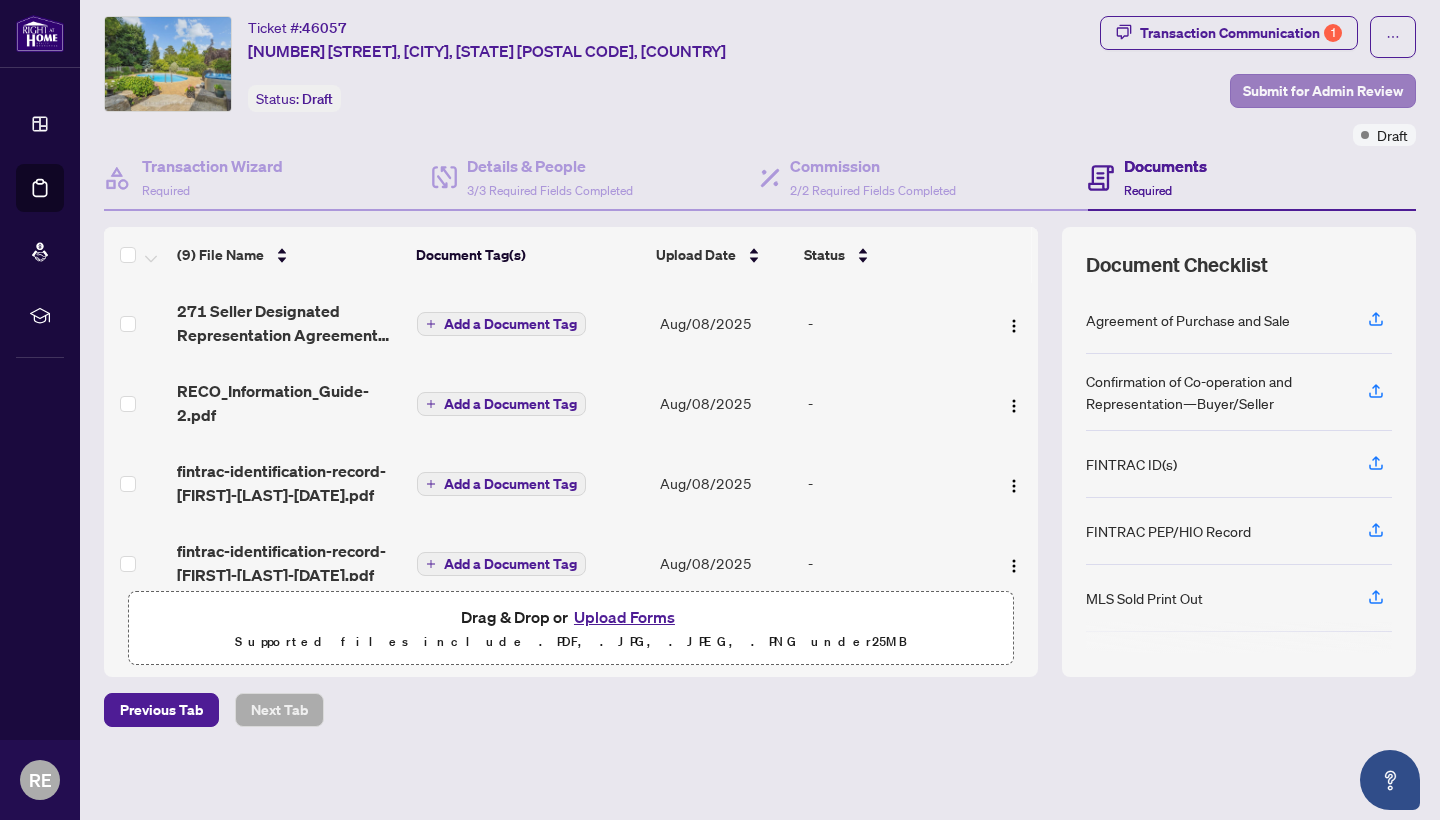 click on "Submit for Admin Review" at bounding box center [1323, 91] 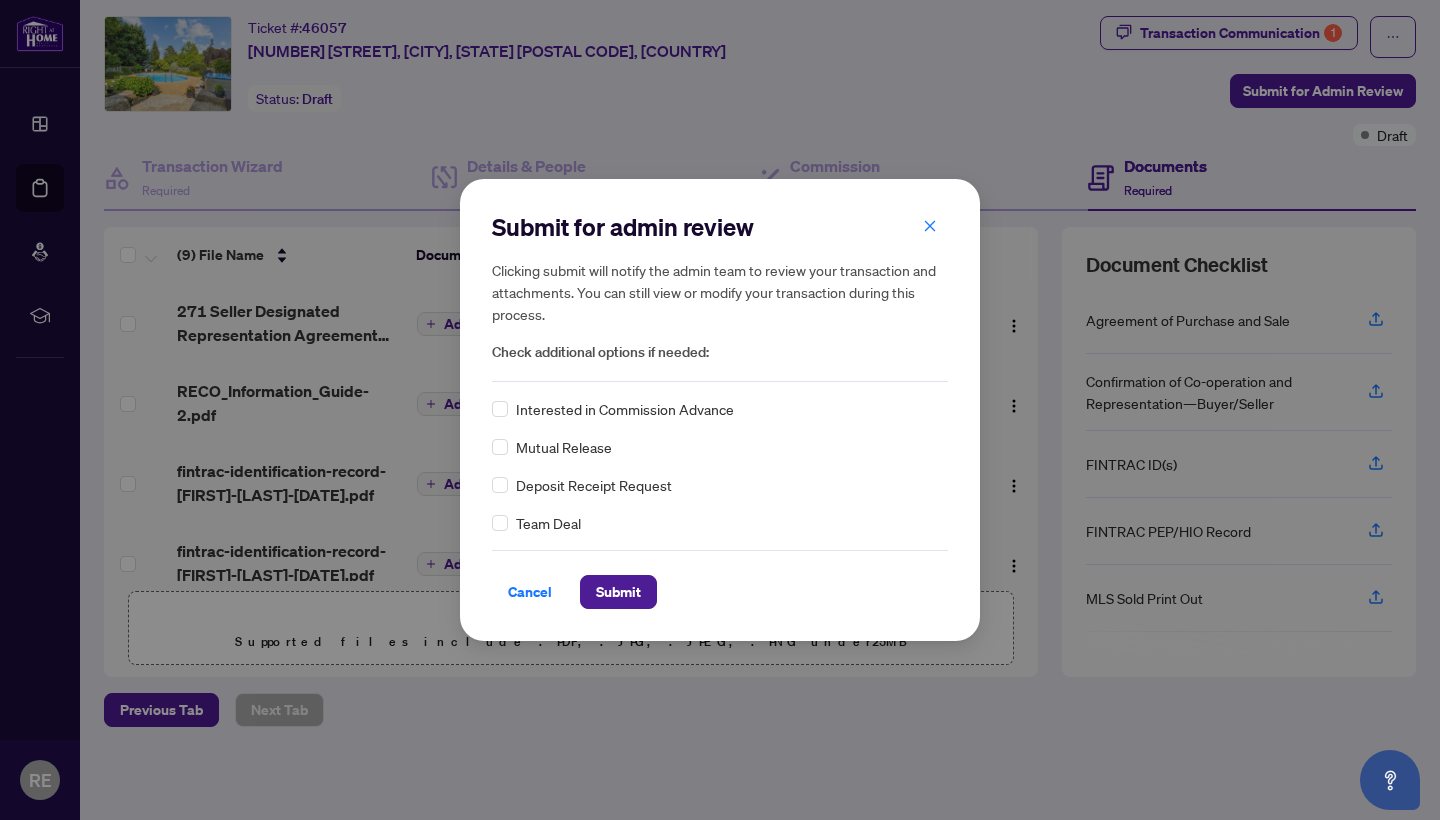 scroll, scrollTop: 0, scrollLeft: 0, axis: both 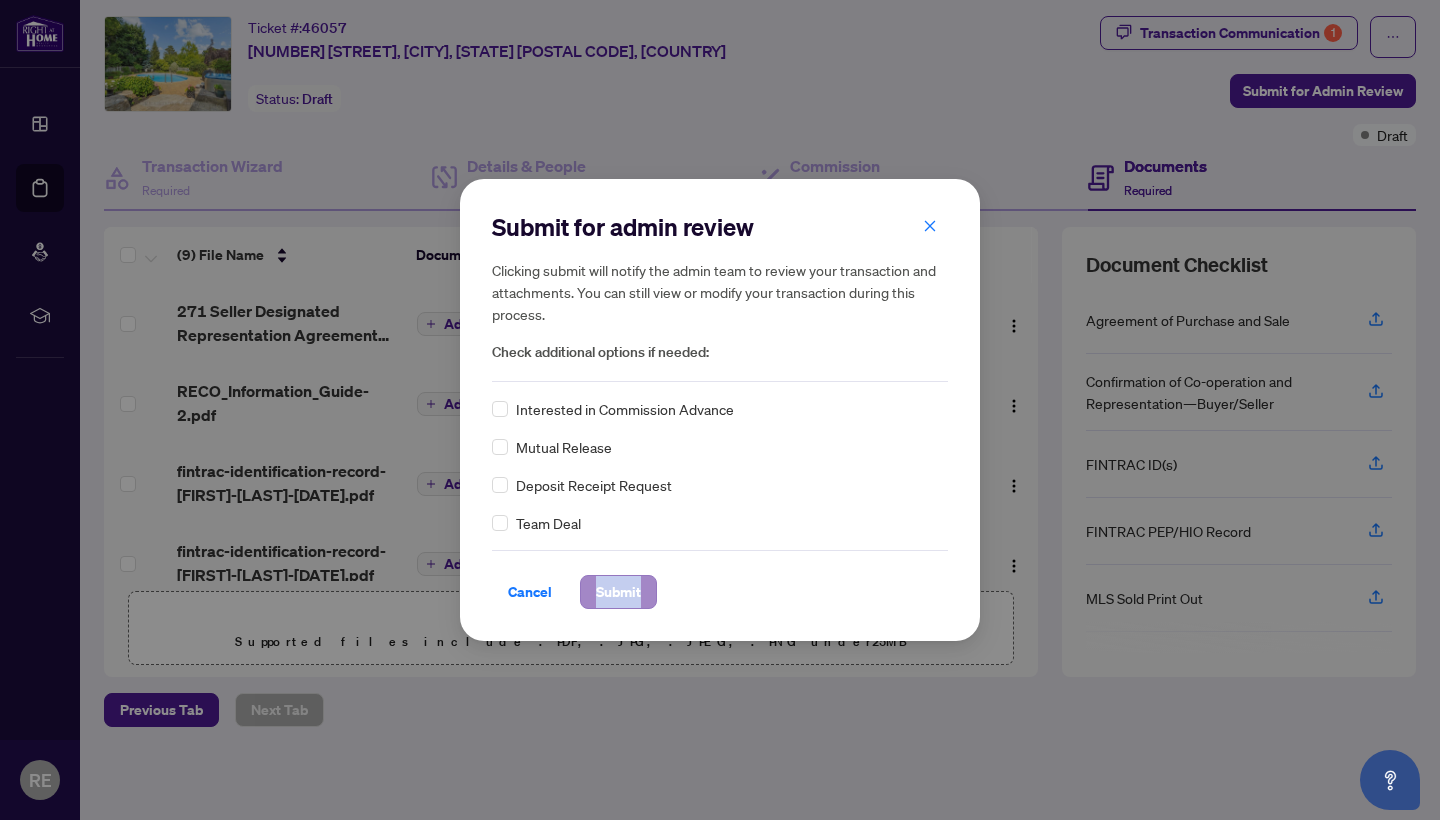 click on "Submit" at bounding box center [618, 592] 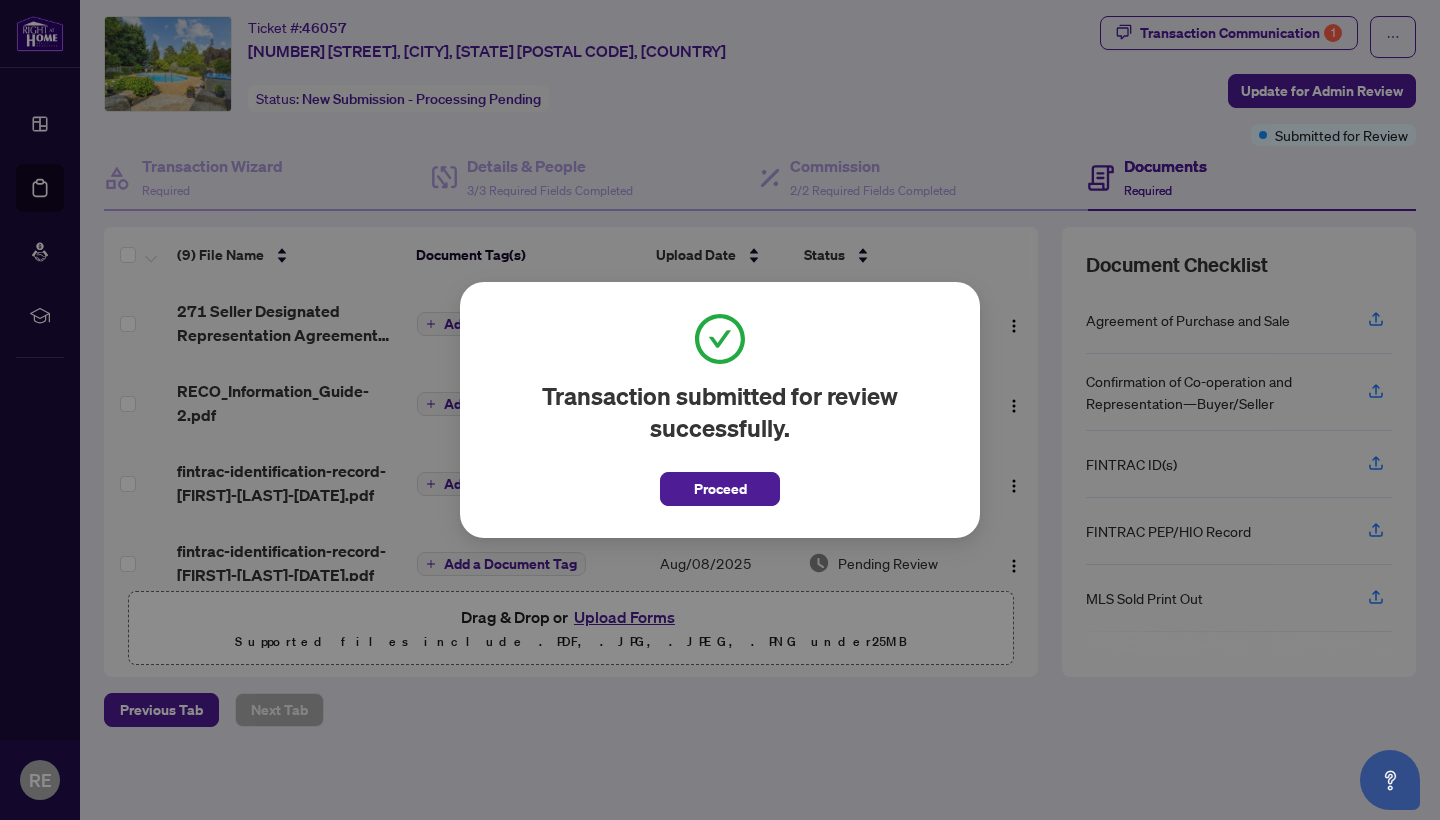 scroll, scrollTop: 0, scrollLeft: 0, axis: both 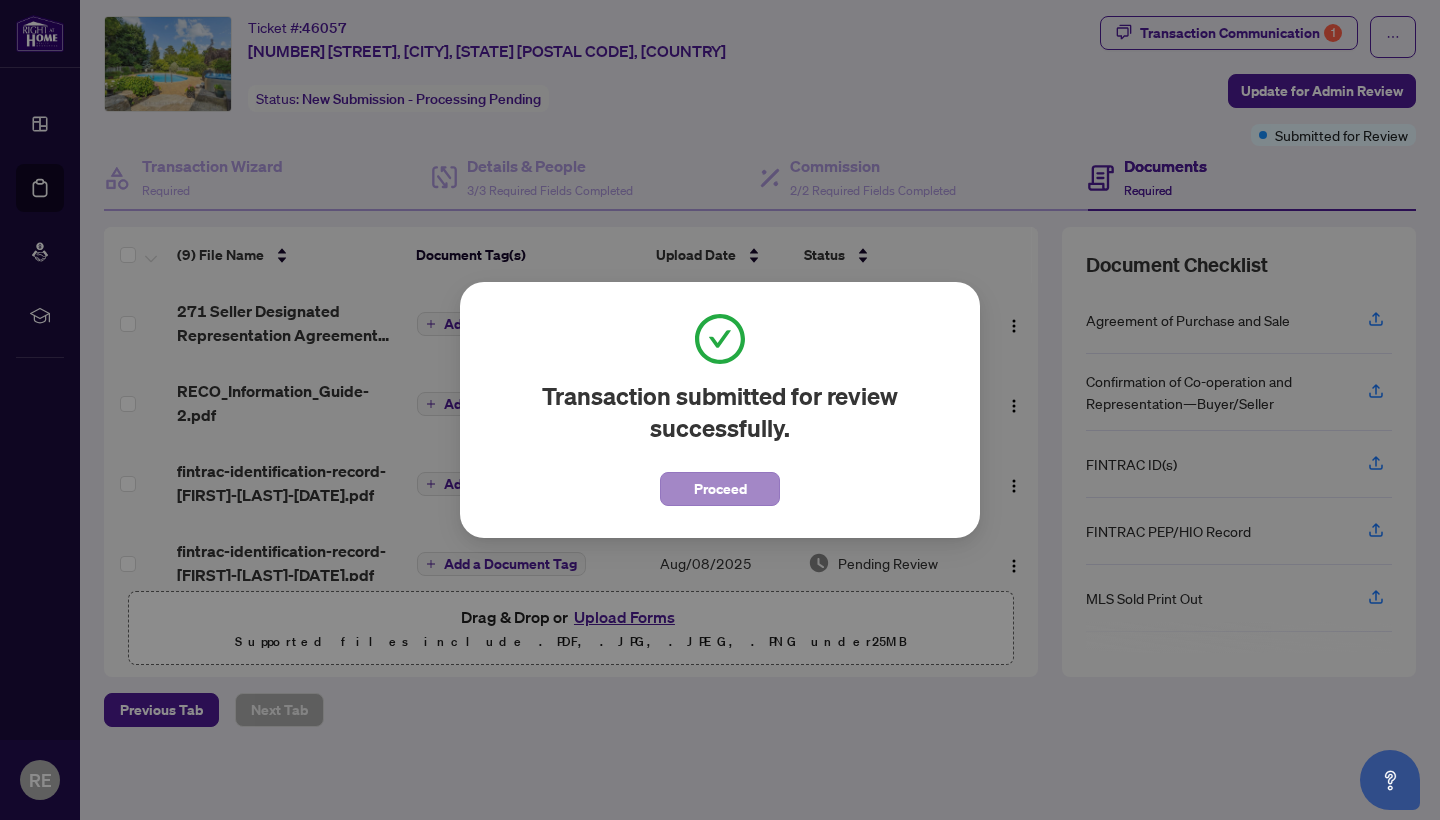 click on "Proceed" at bounding box center (720, 489) 